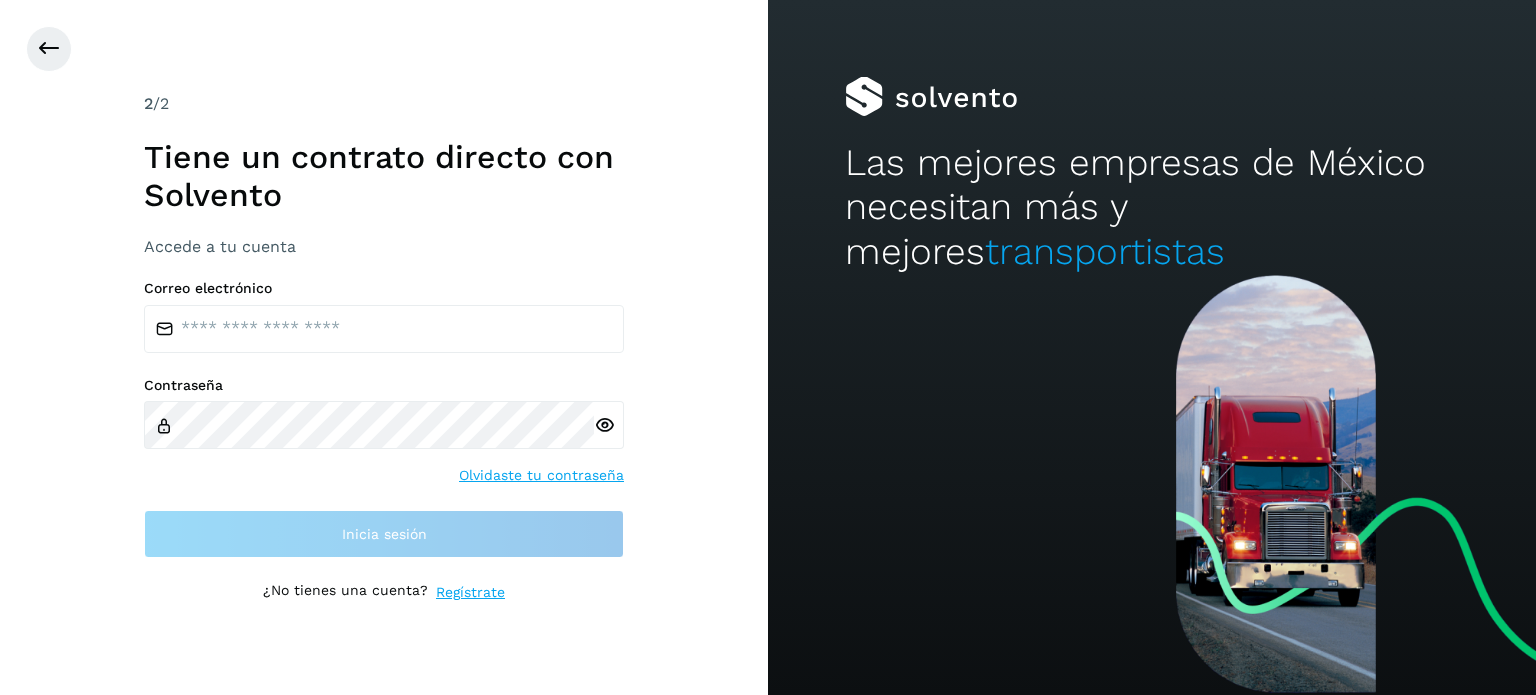 scroll, scrollTop: 0, scrollLeft: 0, axis: both 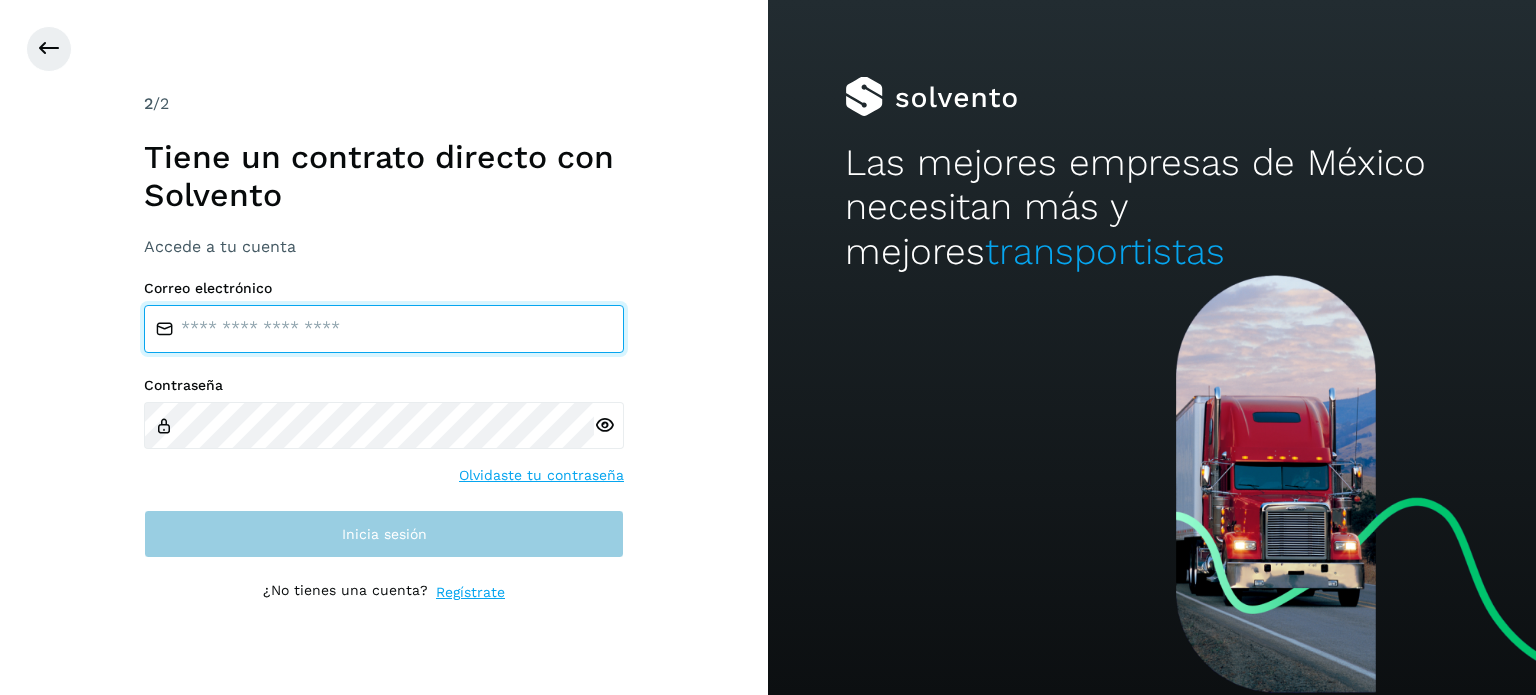type on "**********" 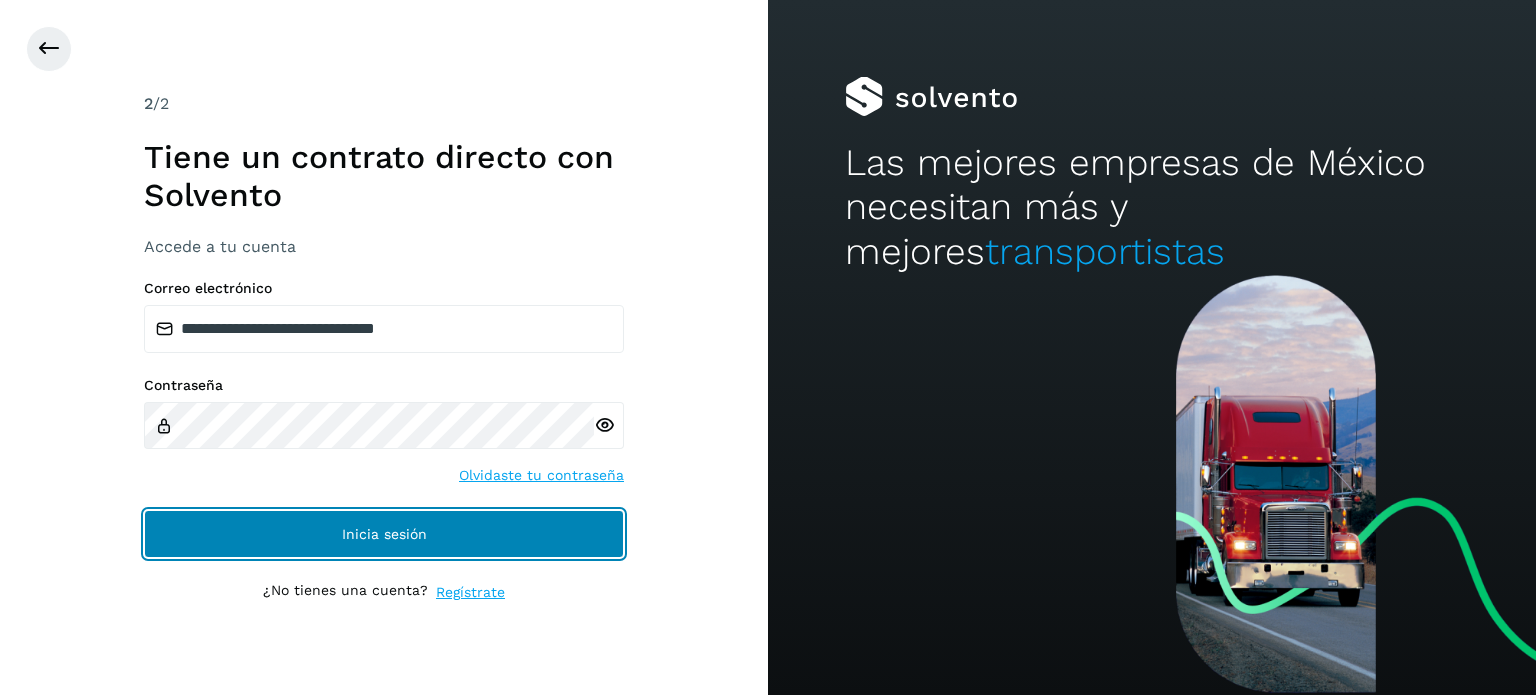 click on "Inicia sesión" at bounding box center [384, 534] 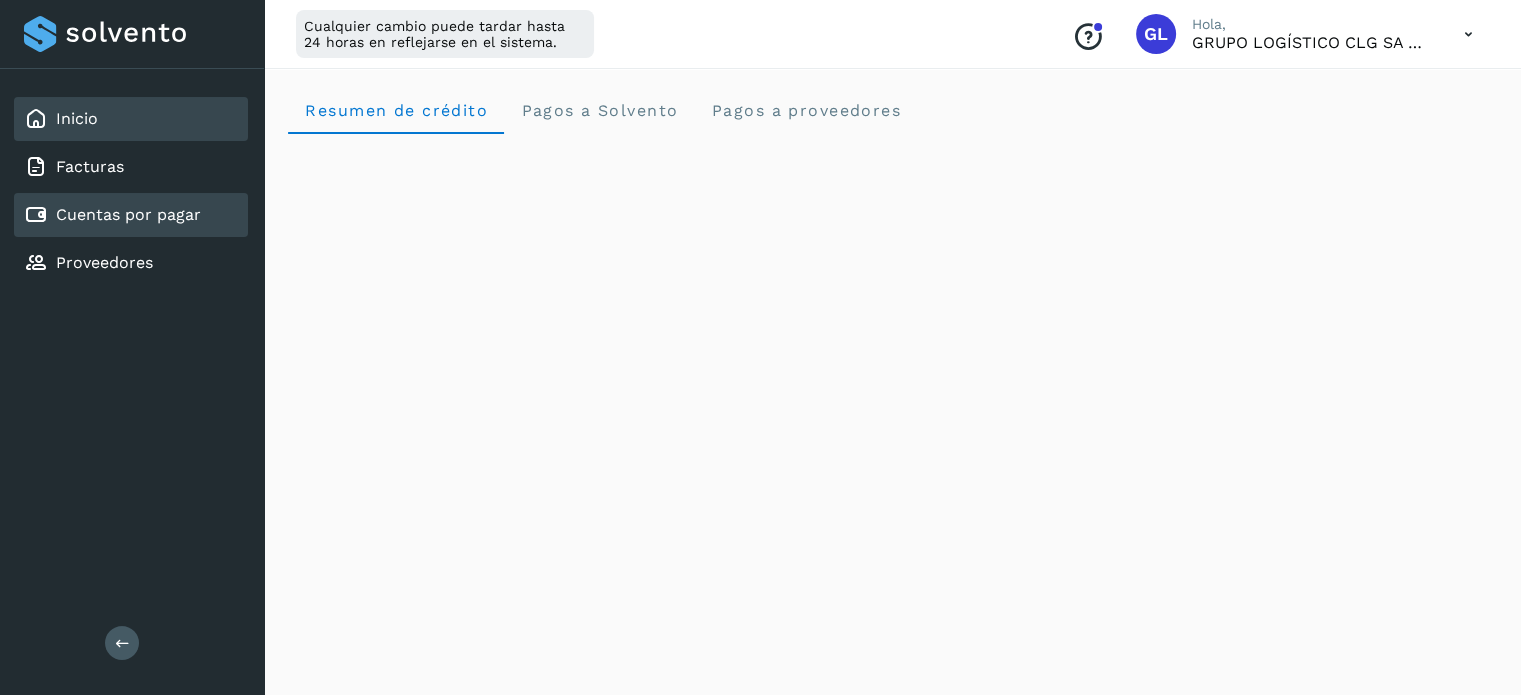 click on "Cuentas por pagar" at bounding box center (128, 214) 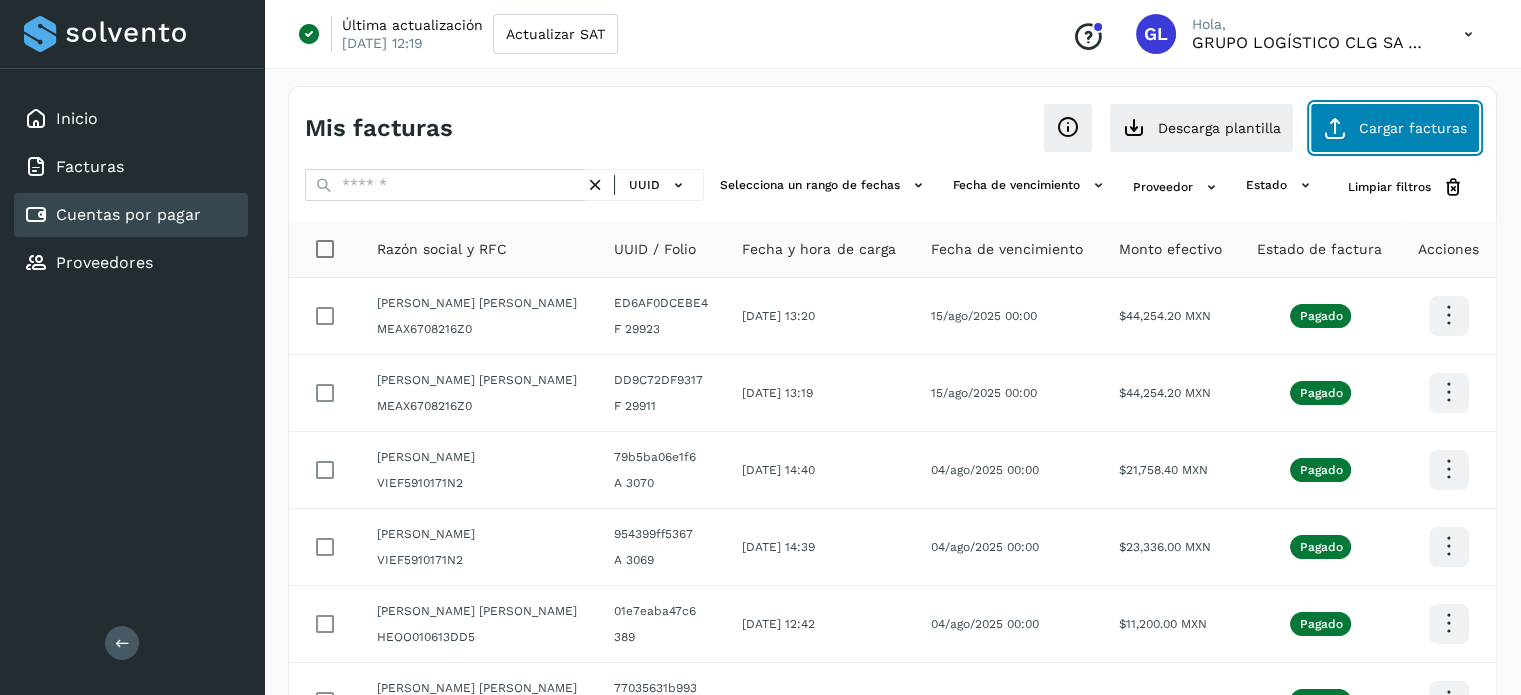 click on "Cargar facturas" 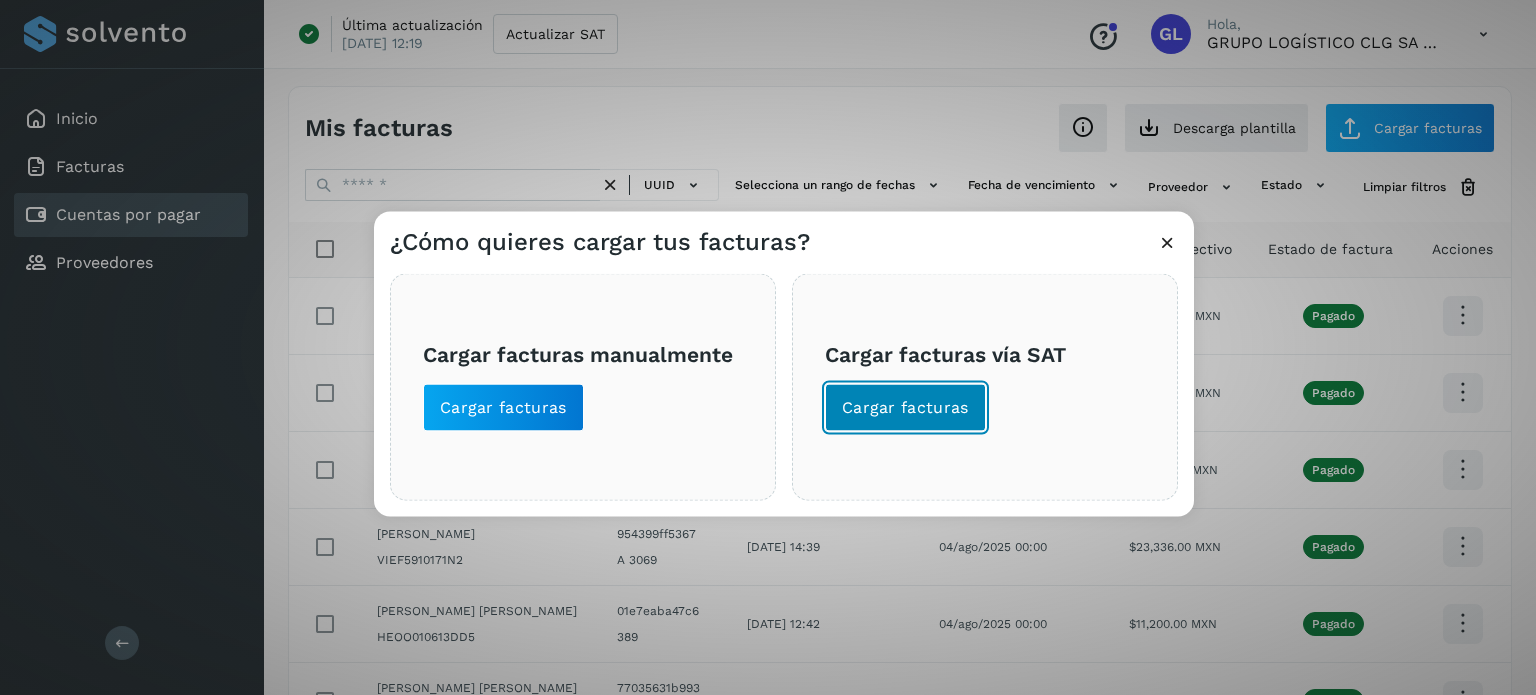 click on "Cargar facturas" at bounding box center [905, 407] 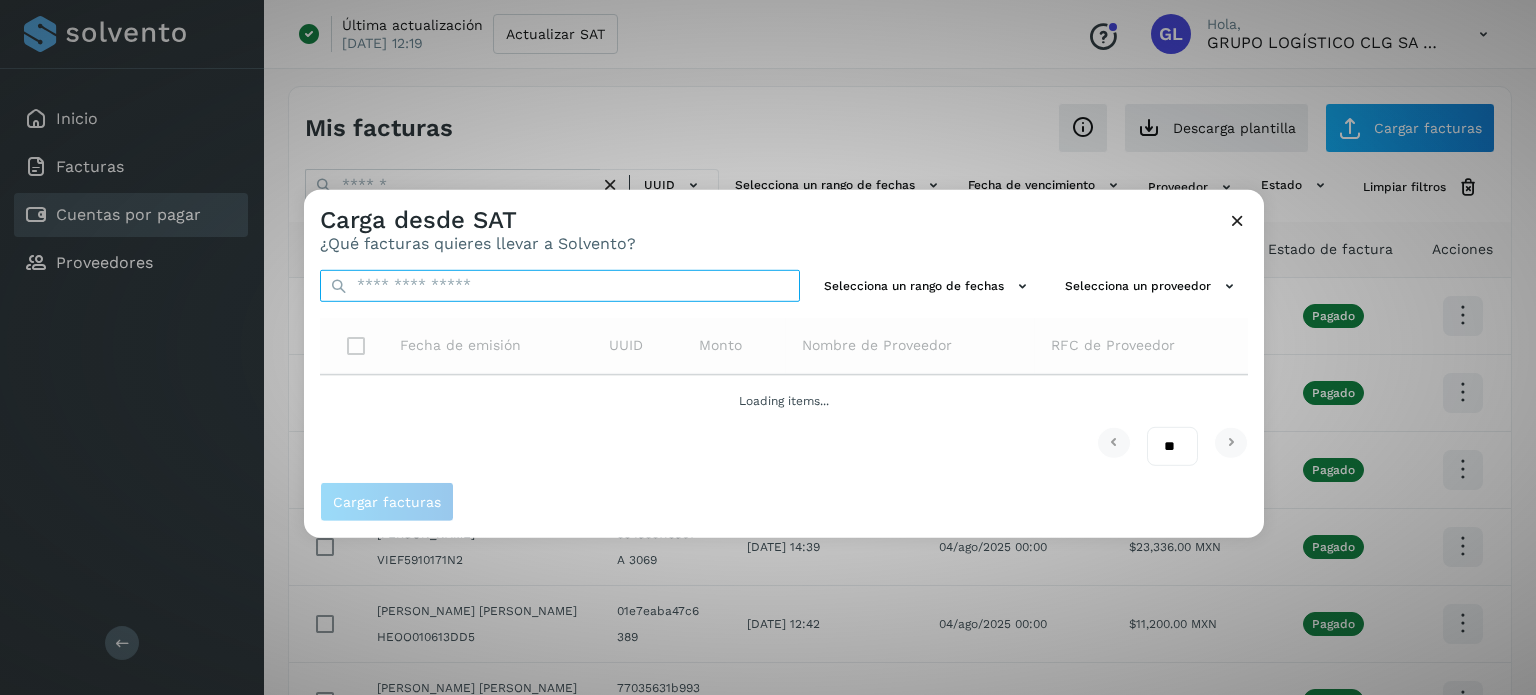 click at bounding box center [560, 285] 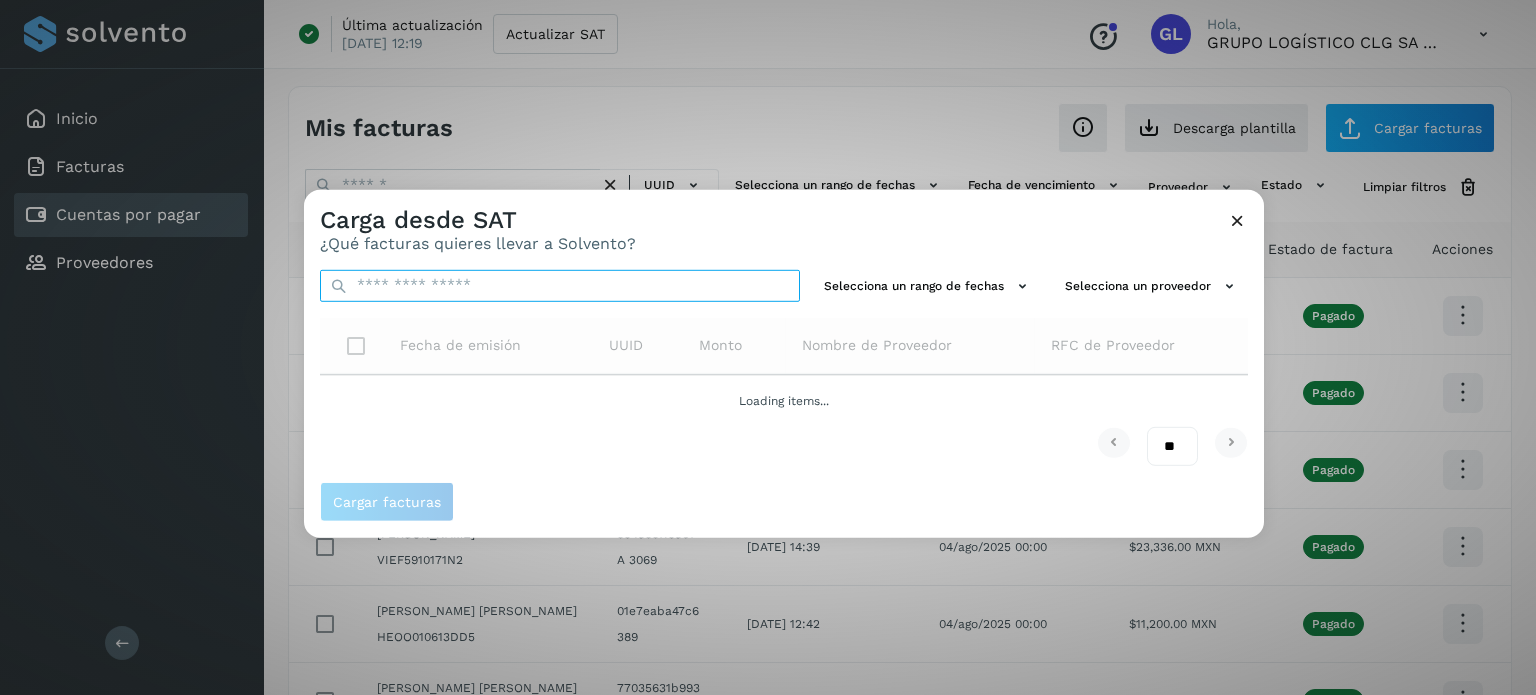 paste on "**********" 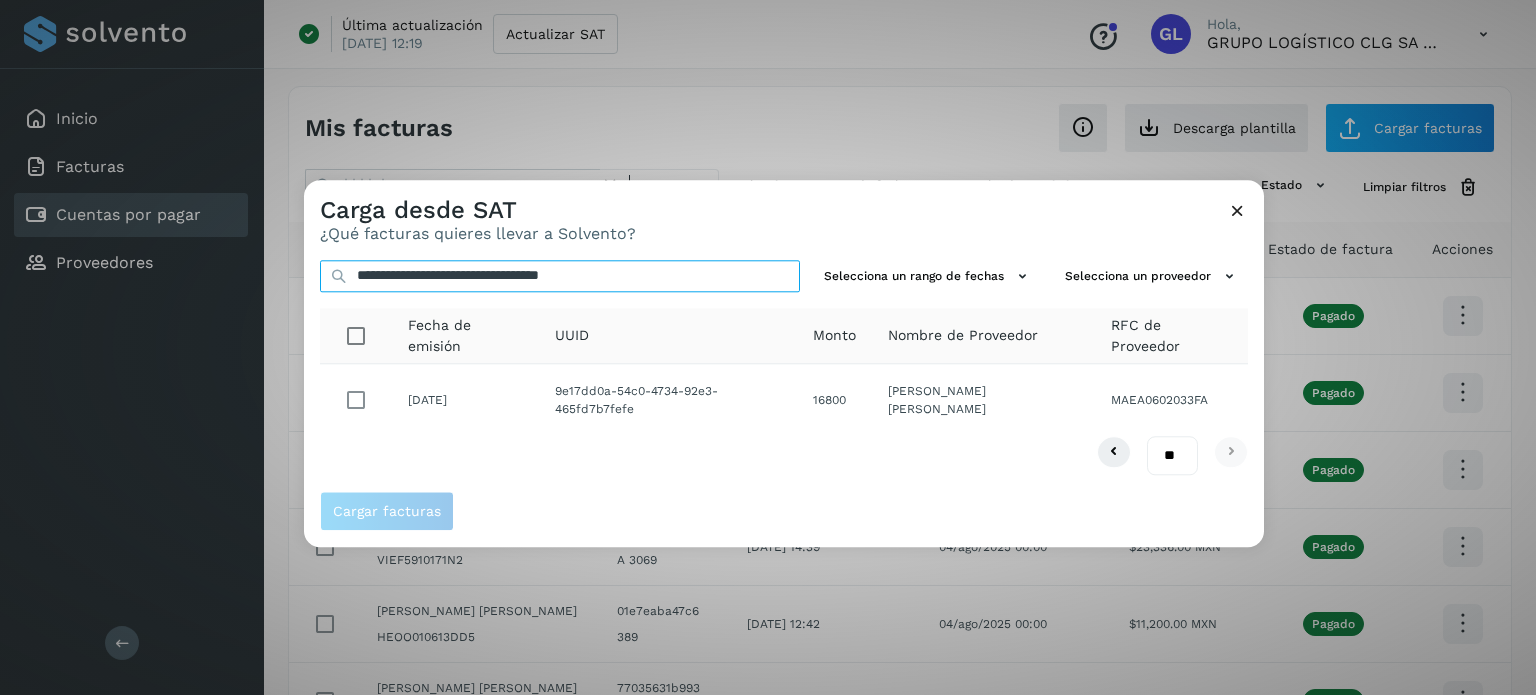 type on "**********" 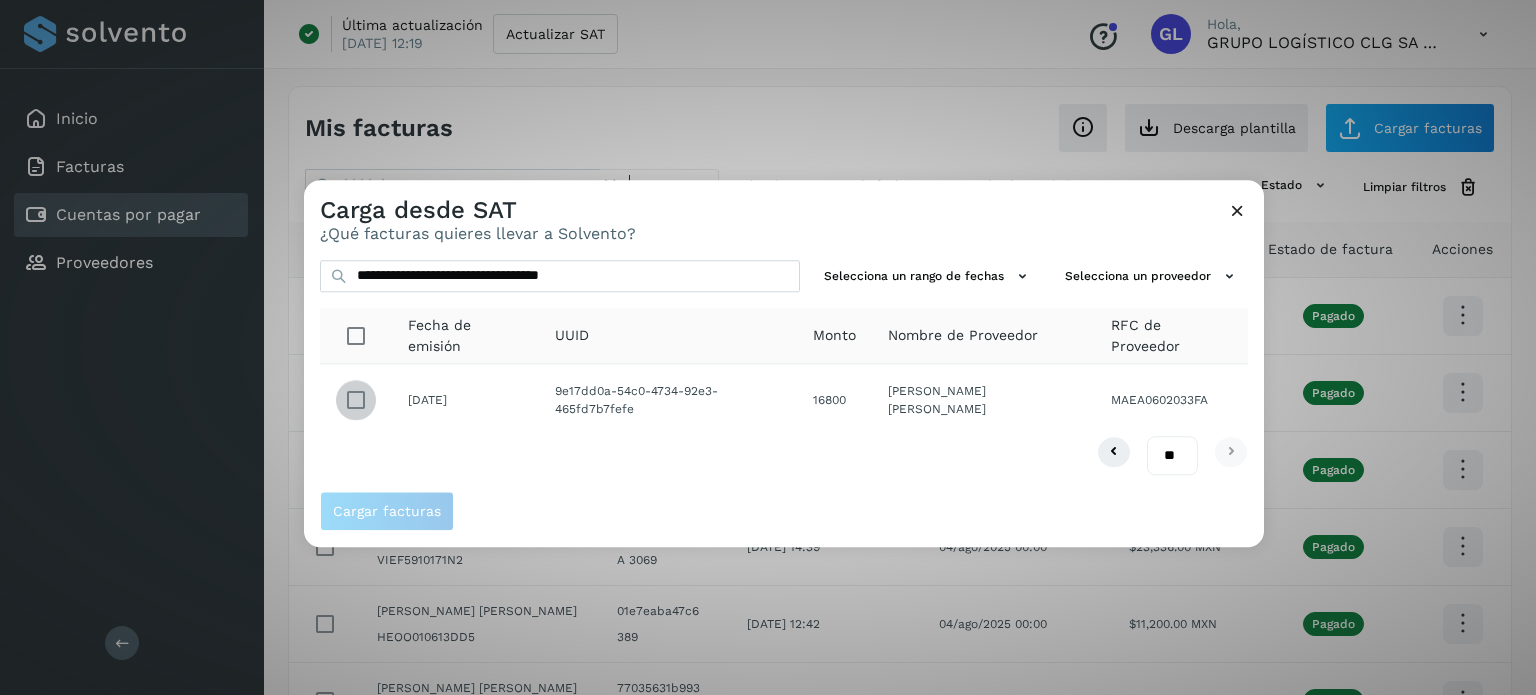 click on "[DATE] 9e17dd0a-54c0-4734-92e3-465fd7b7fefe 16800 [PERSON_NAME] [PERSON_NAME] MAEA0602033FA" 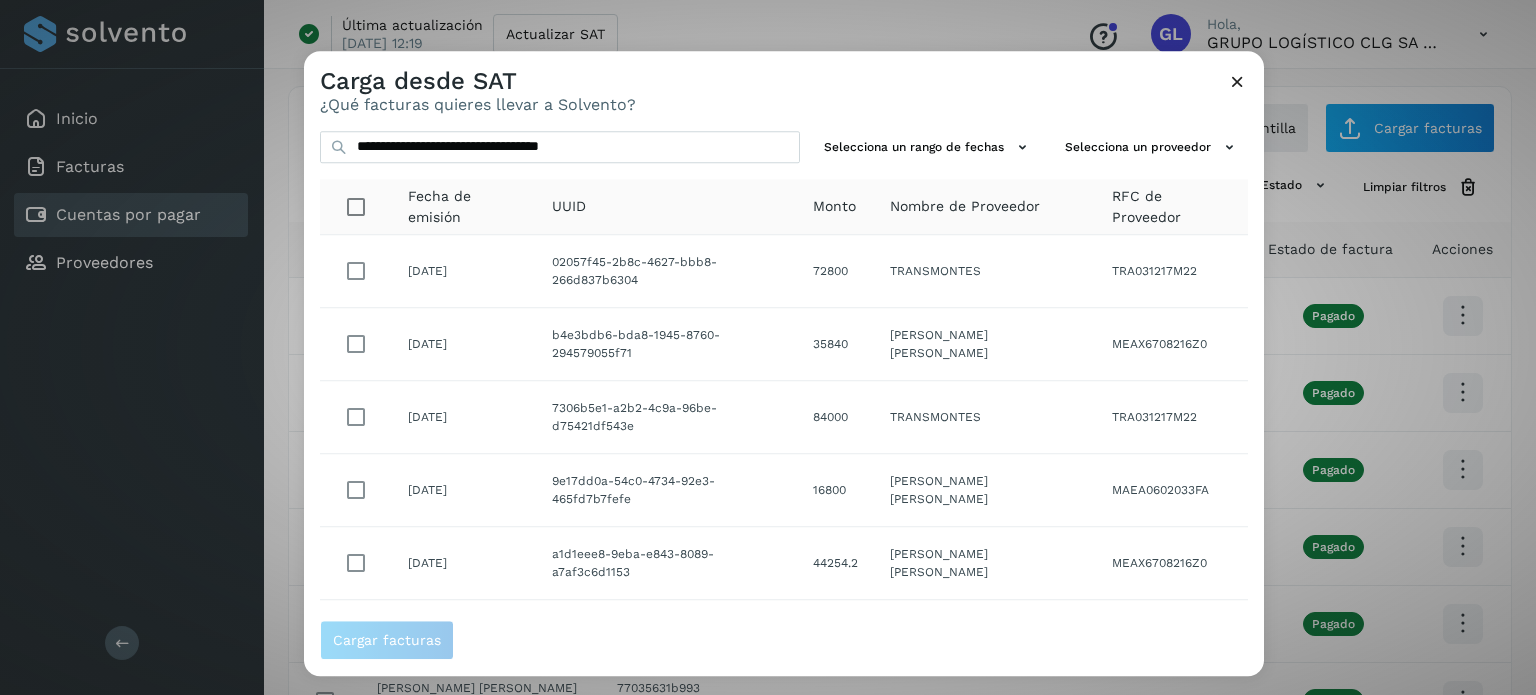 scroll, scrollTop: 396, scrollLeft: 0, axis: vertical 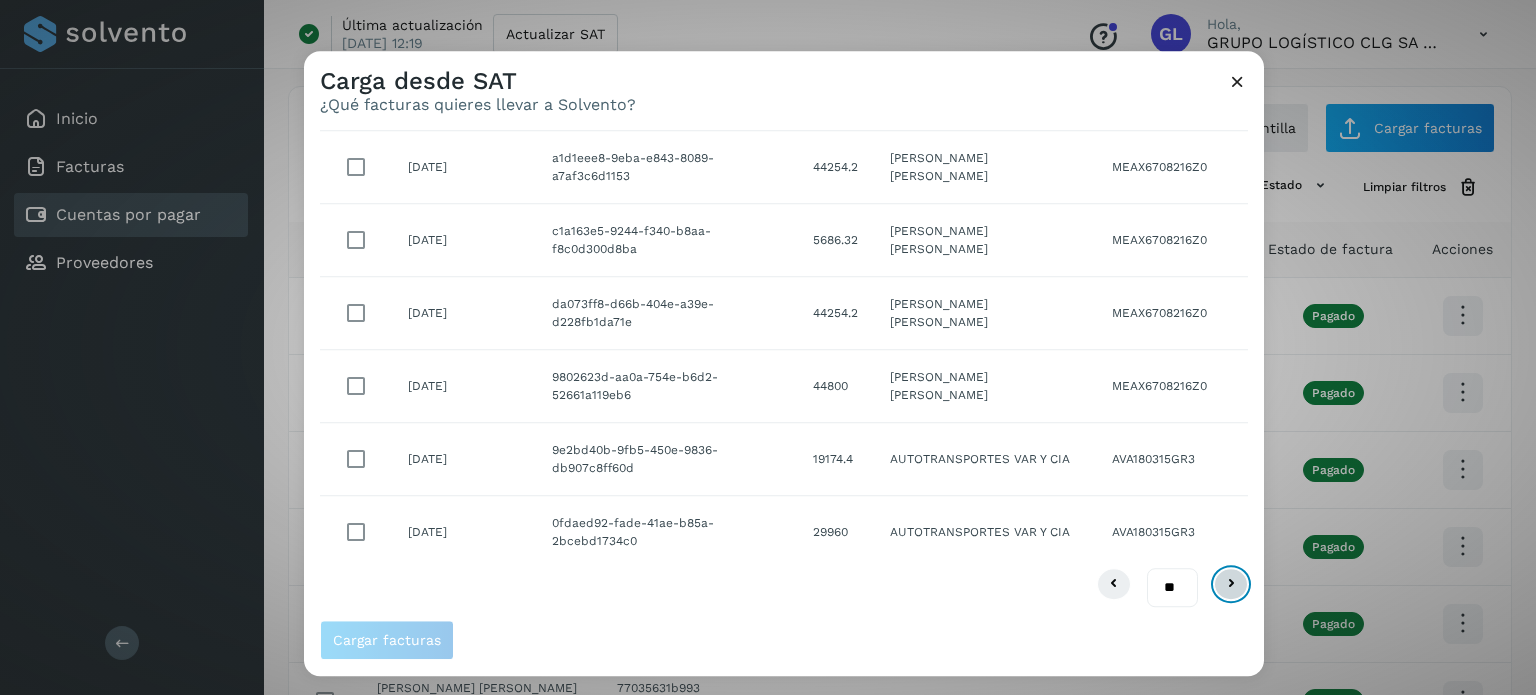 click at bounding box center (1231, 585) 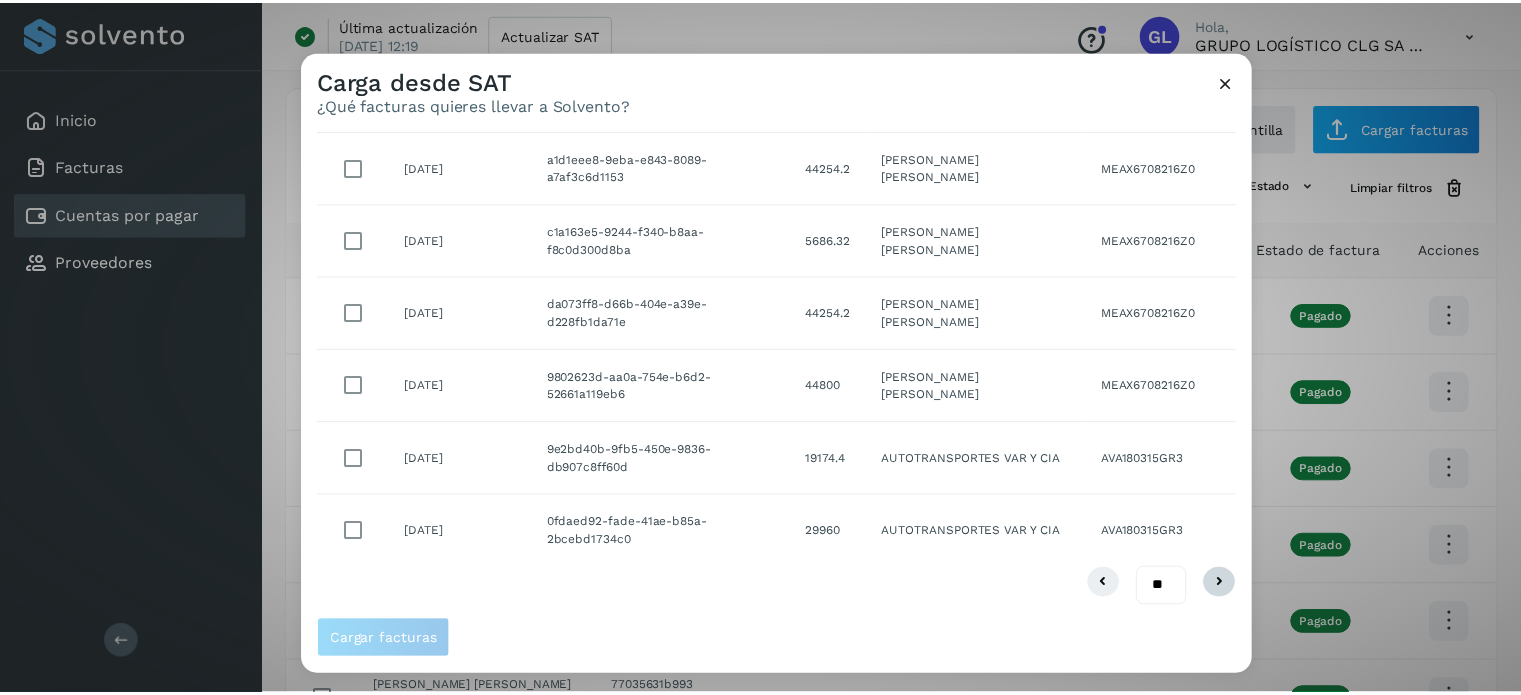 scroll, scrollTop: 0, scrollLeft: 0, axis: both 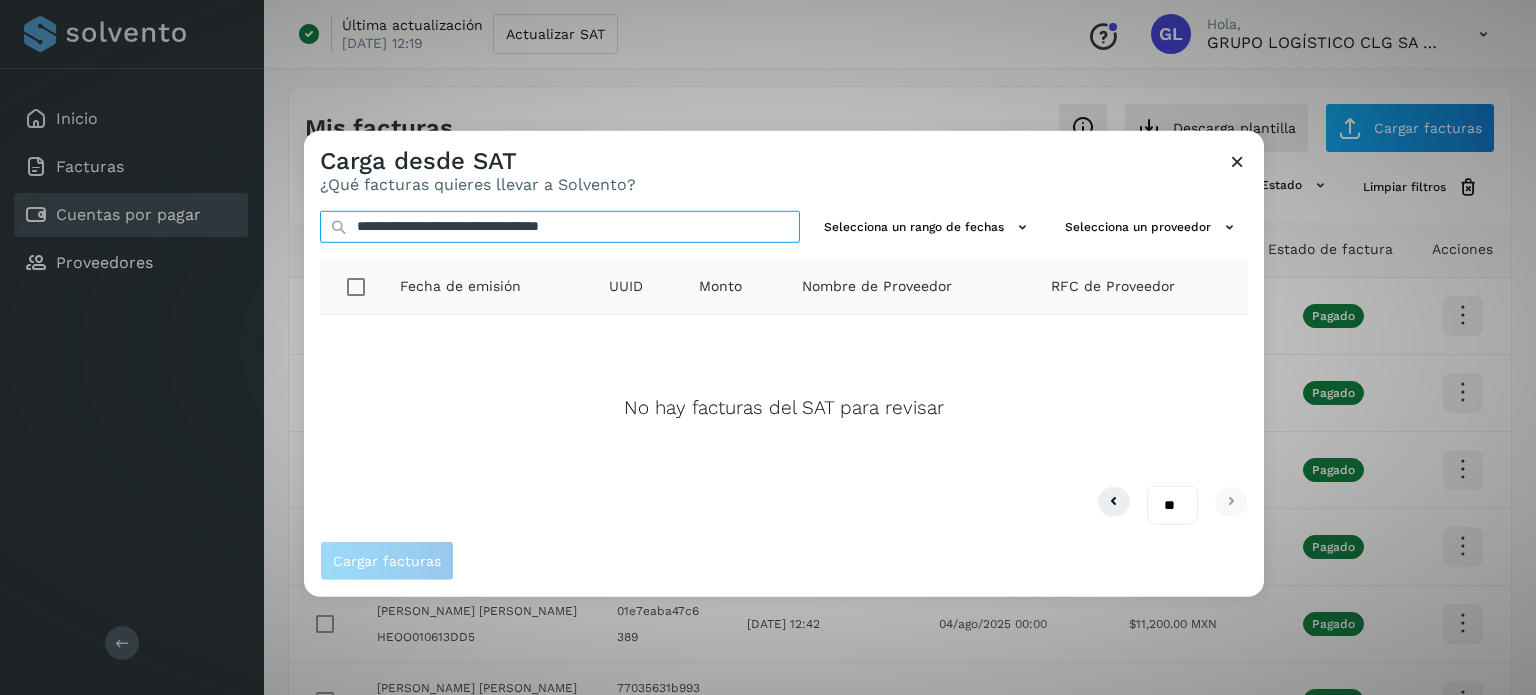 click on "**********" at bounding box center [560, 226] 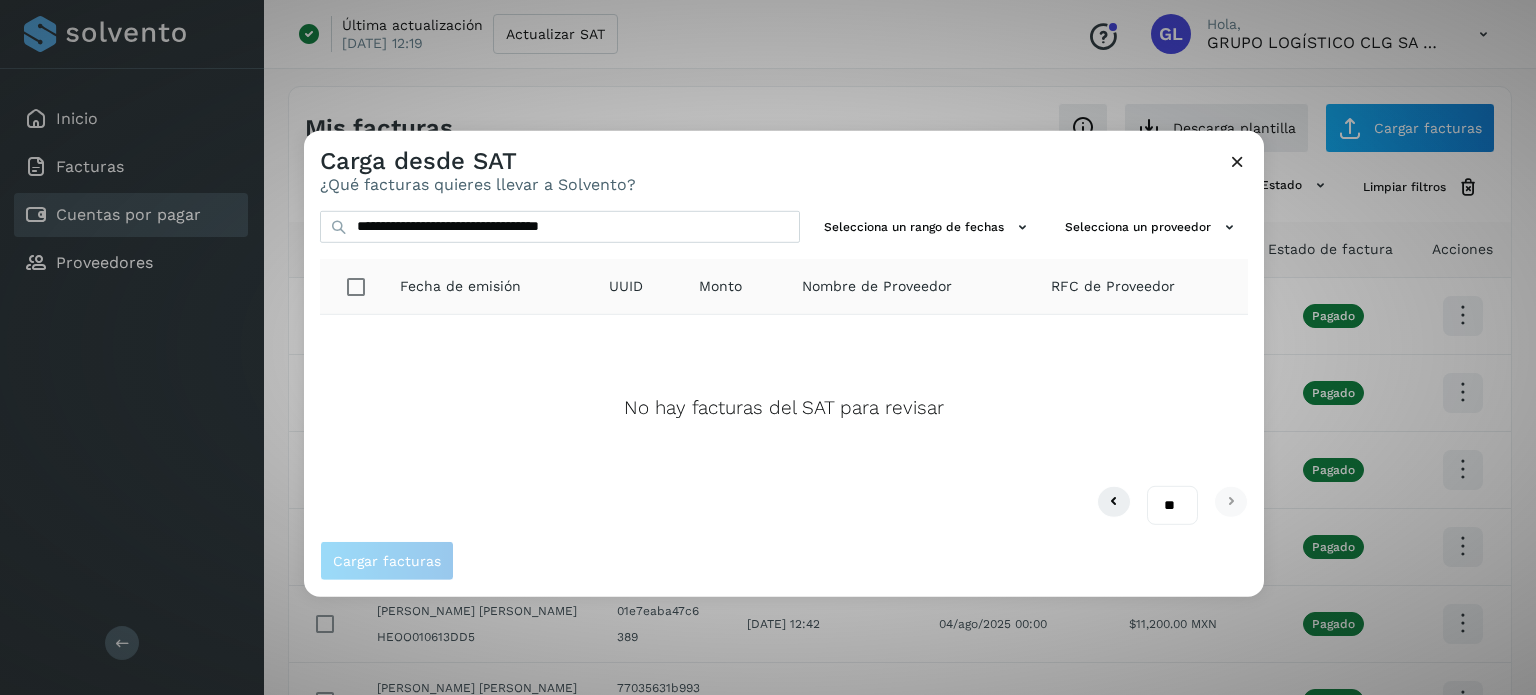 click at bounding box center (1237, 160) 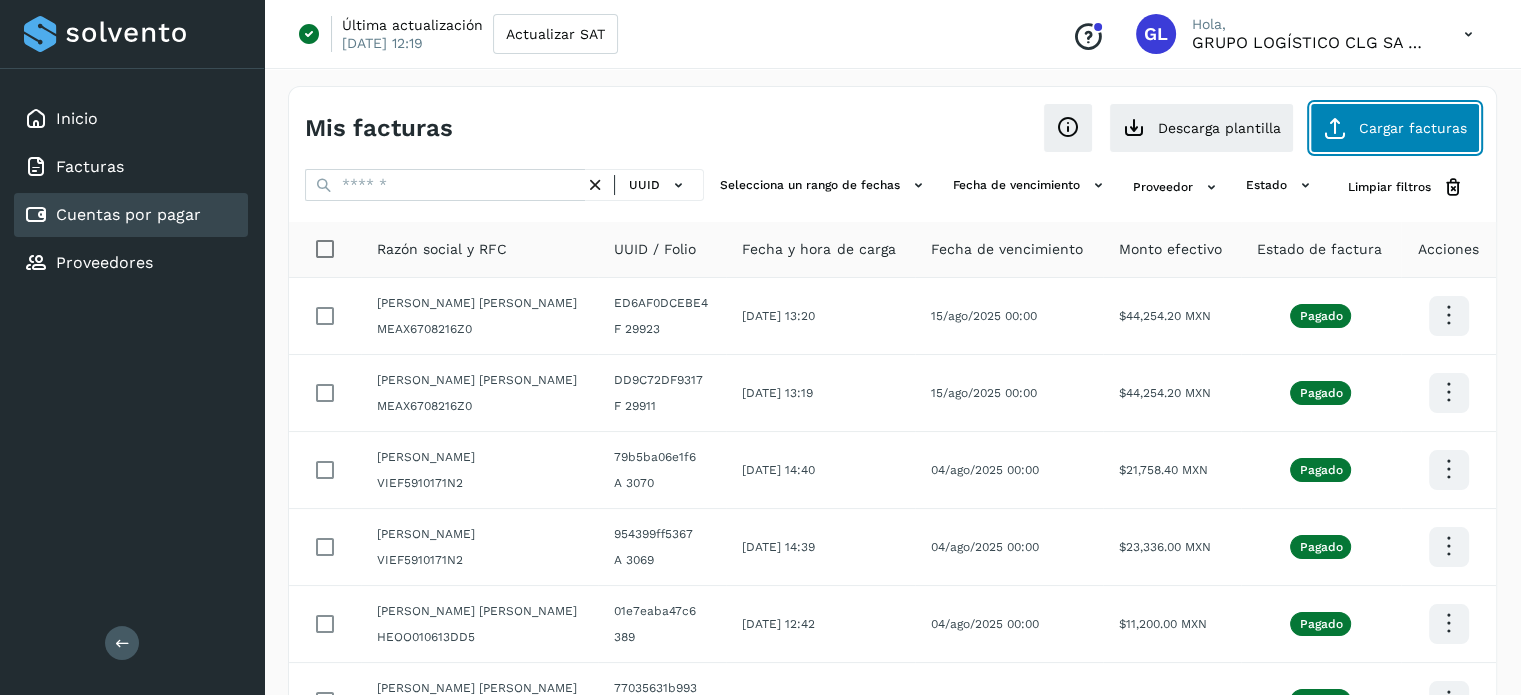 click on "Cargar facturas" 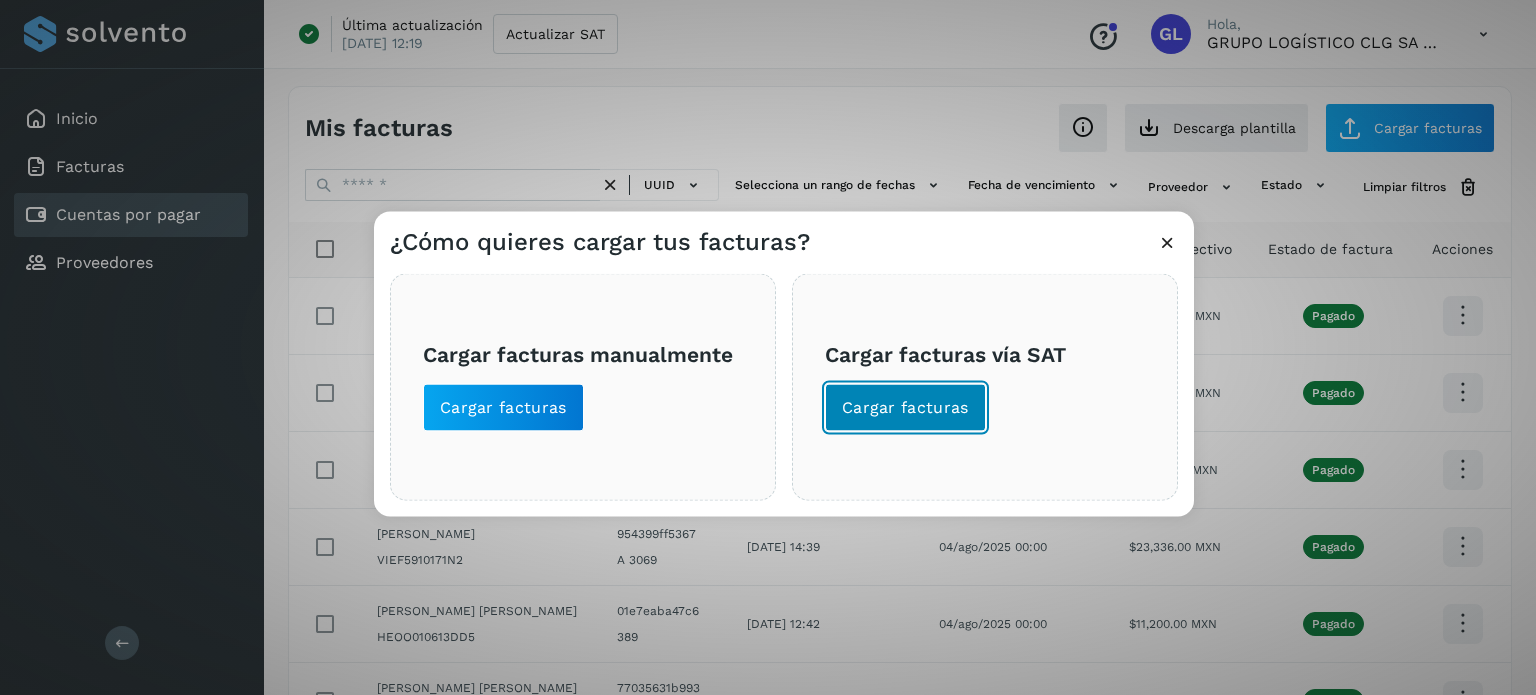 click on "Cargar facturas" at bounding box center (905, 407) 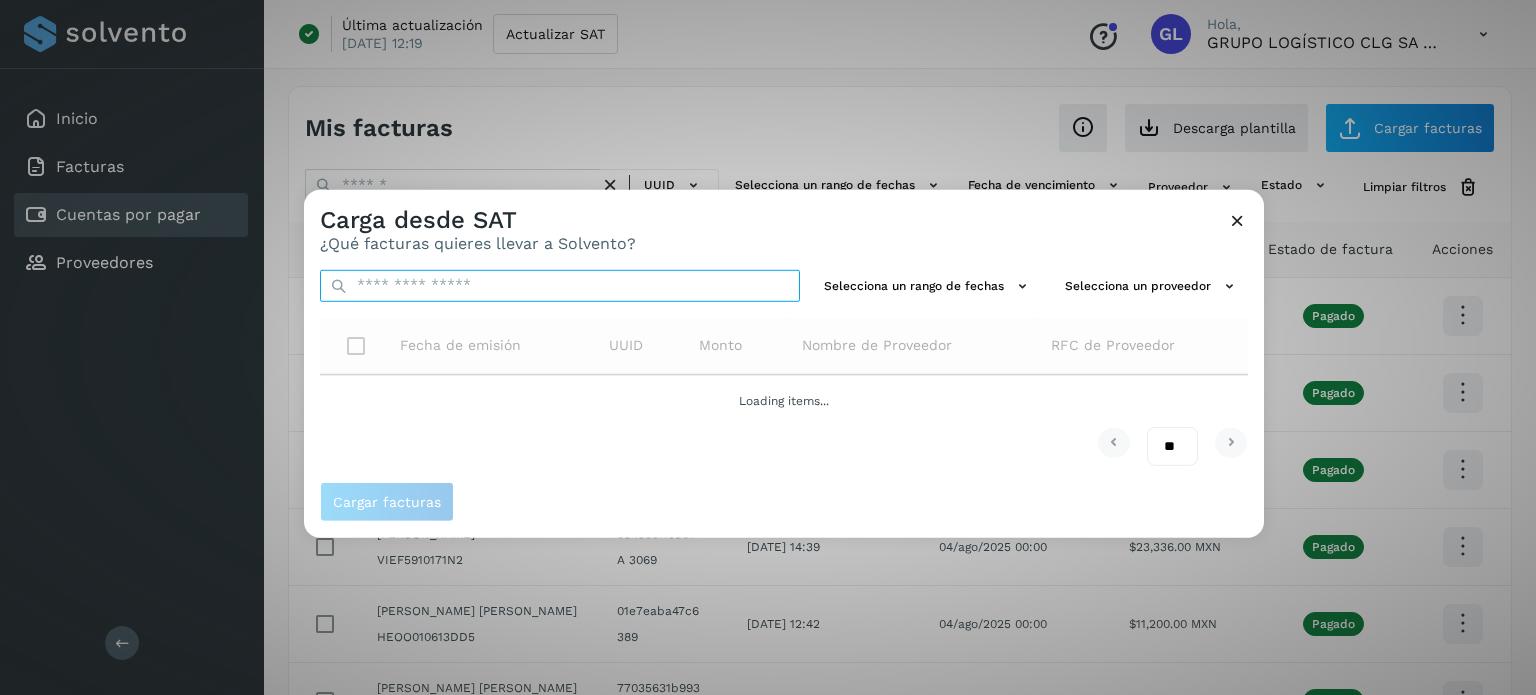 click at bounding box center [560, 285] 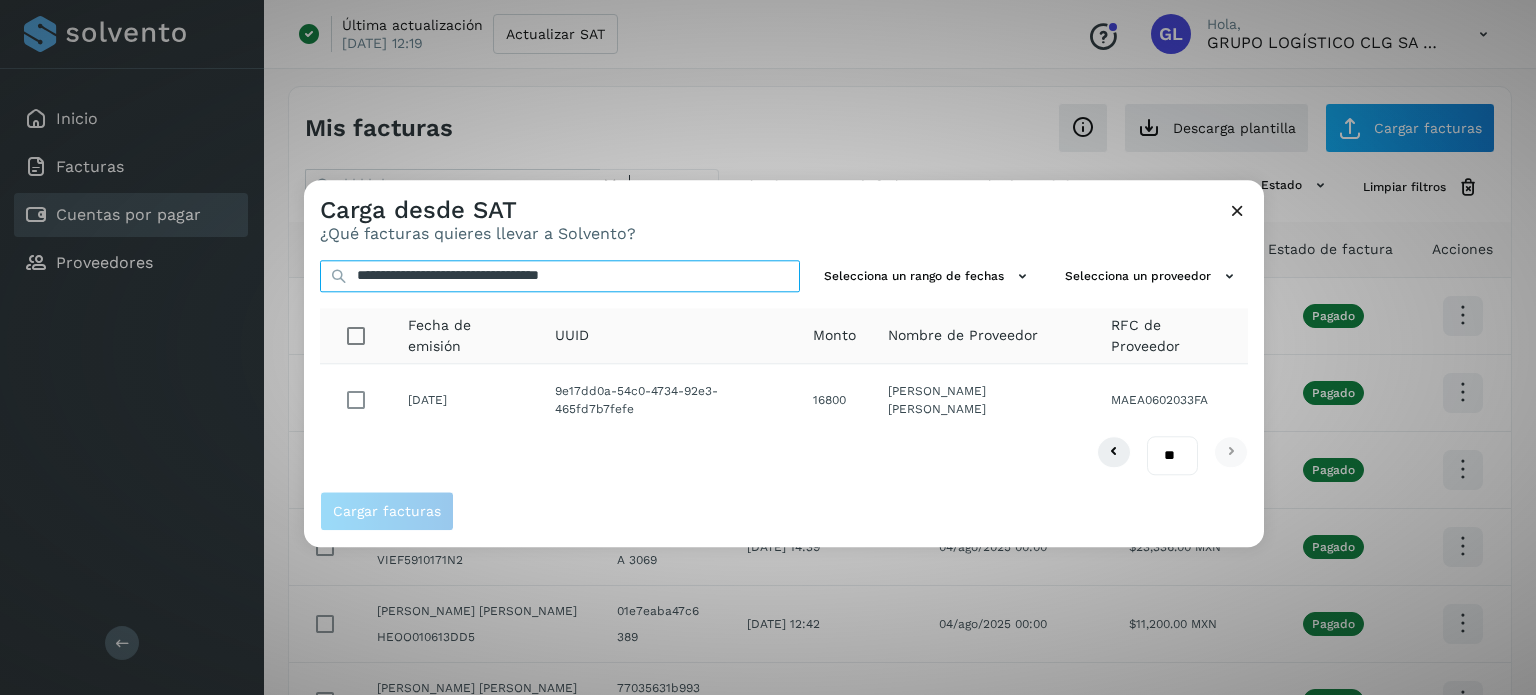 type on "**********" 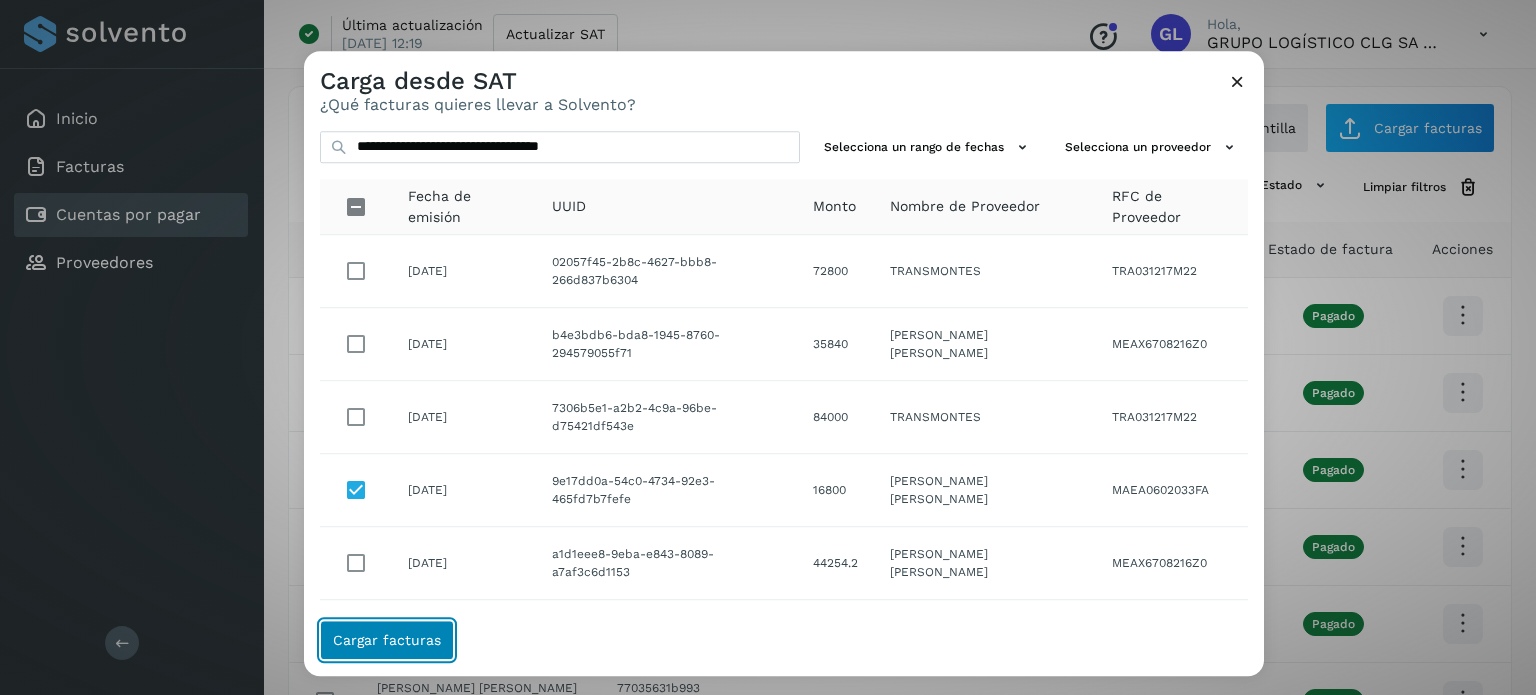 click on "Cargar facturas" 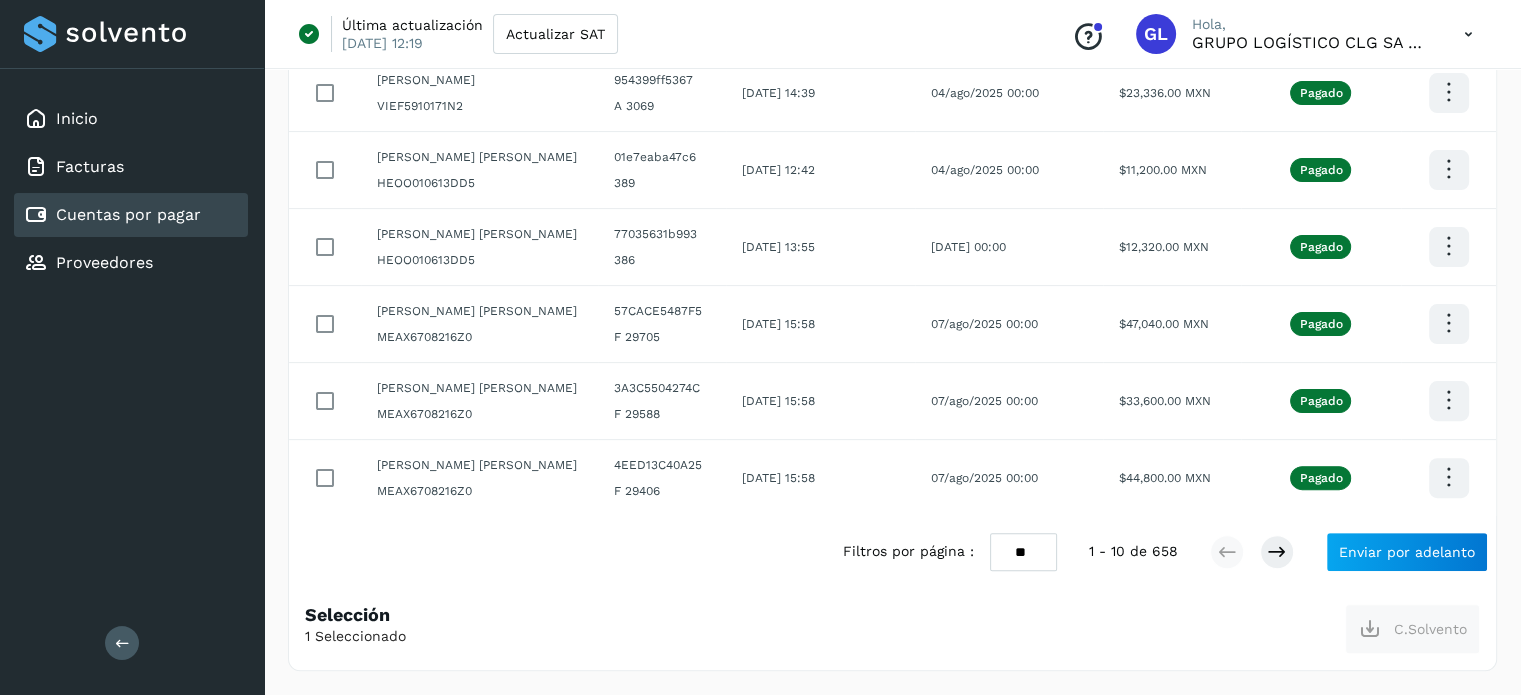 scroll, scrollTop: 615, scrollLeft: 0, axis: vertical 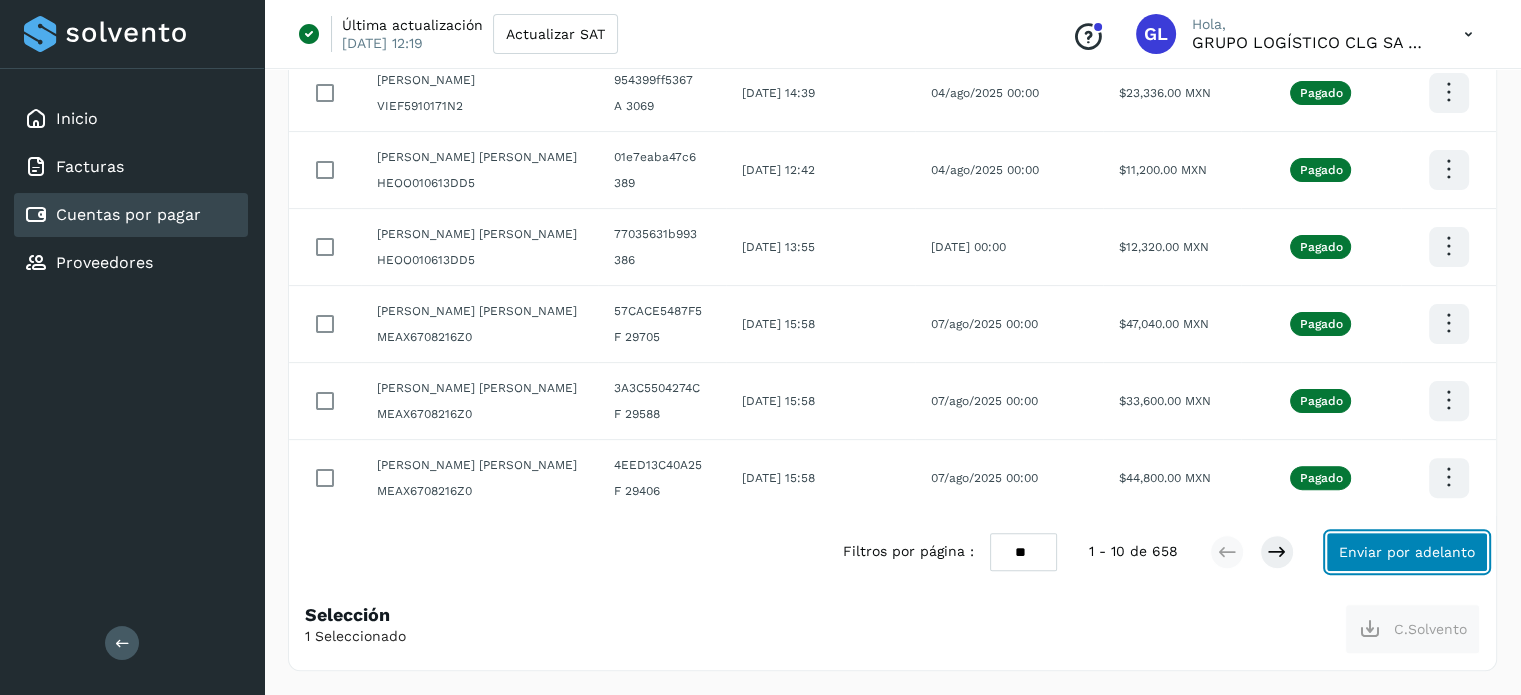 click on "Enviar por adelanto" 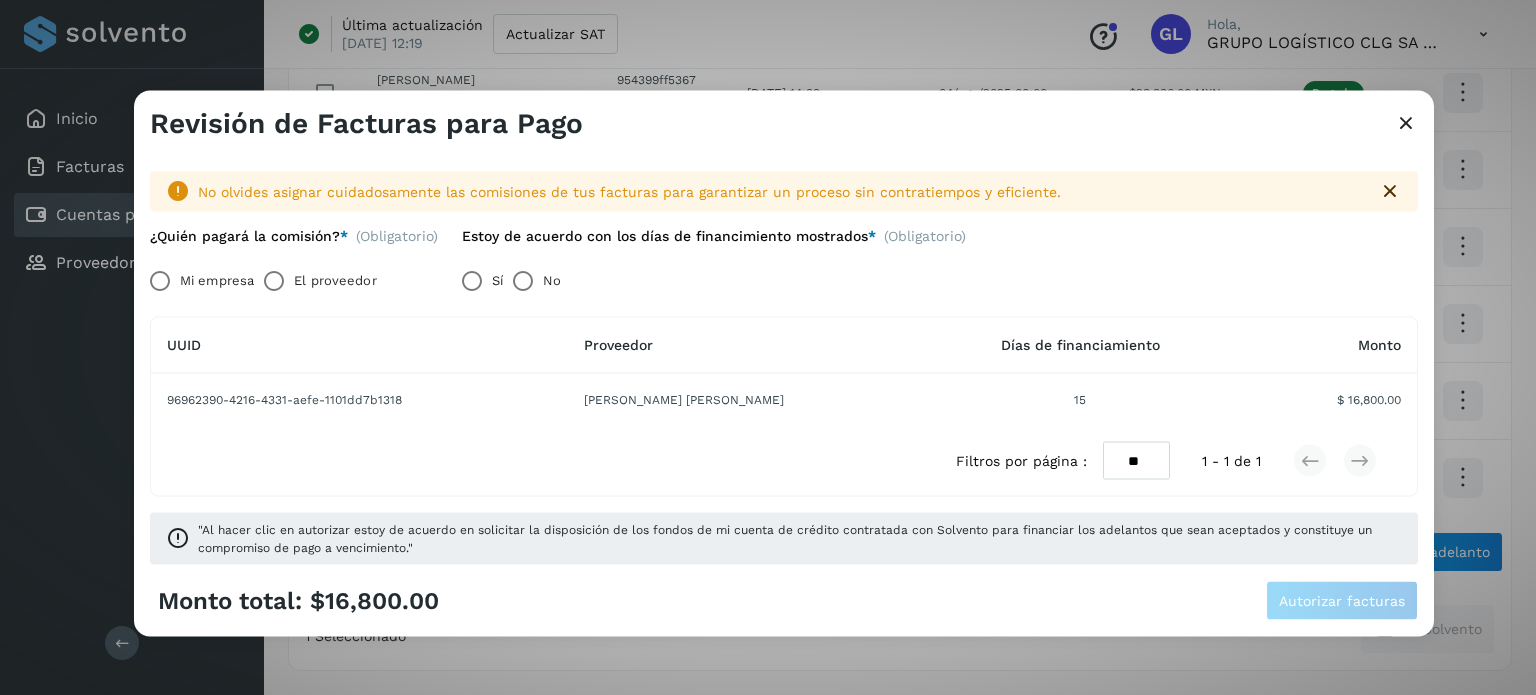 click on "El proveedor" at bounding box center [335, 280] 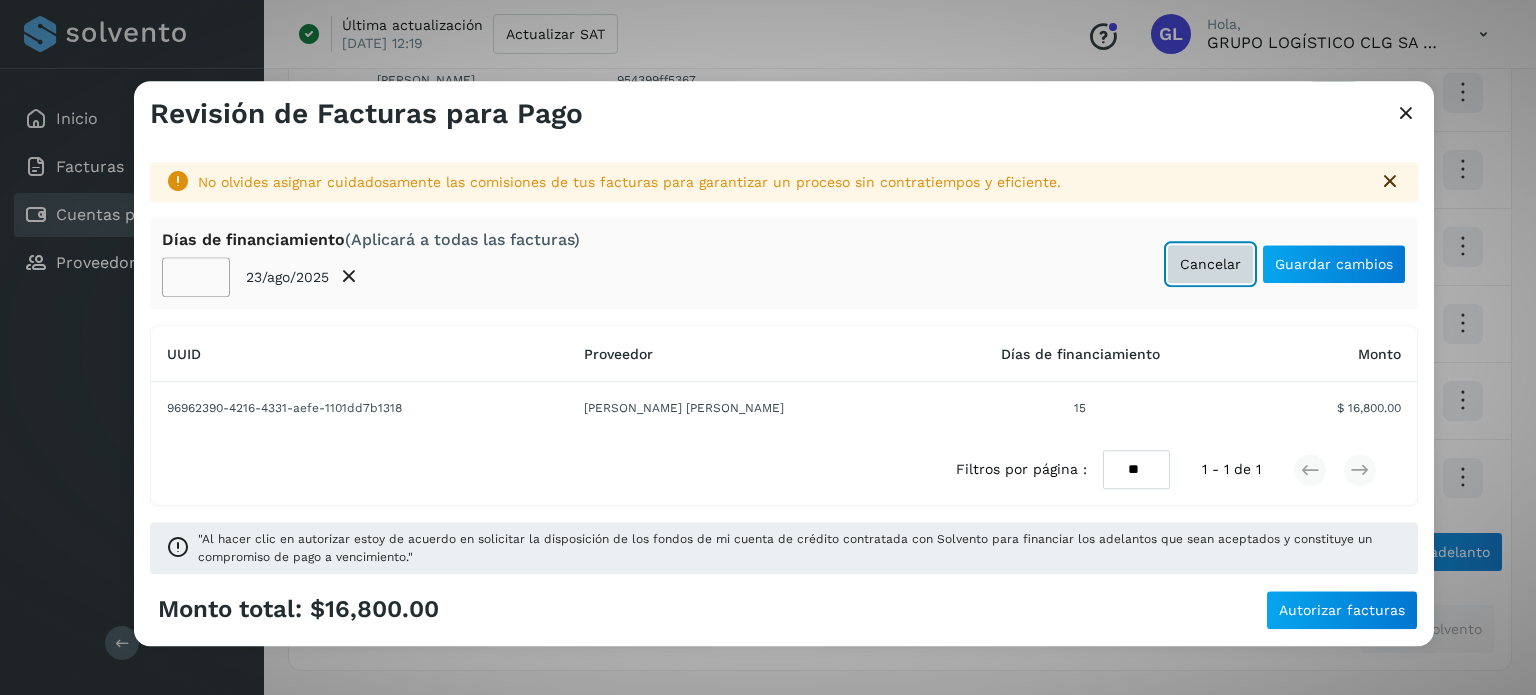 click on "Cancelar" at bounding box center [1210, 264] 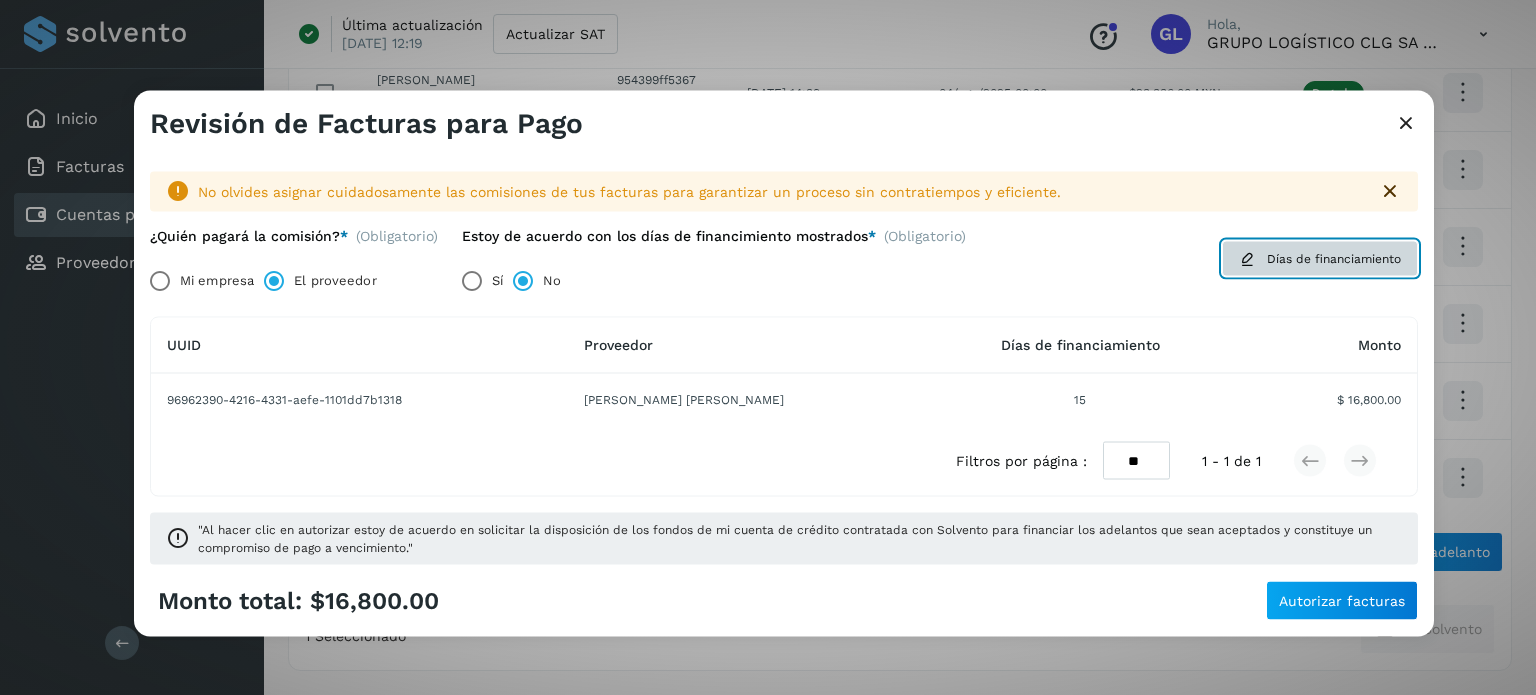 click on "Días de financiamiento" 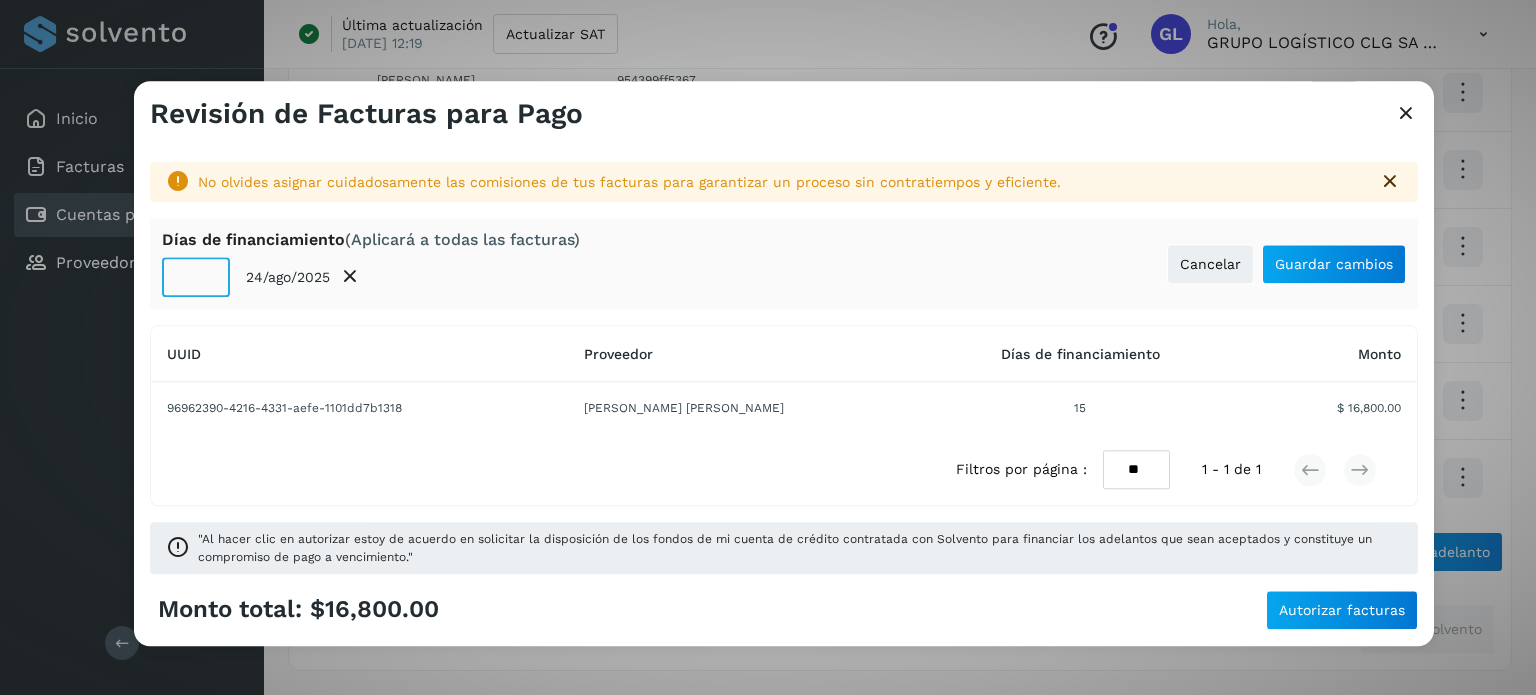 click on "**" 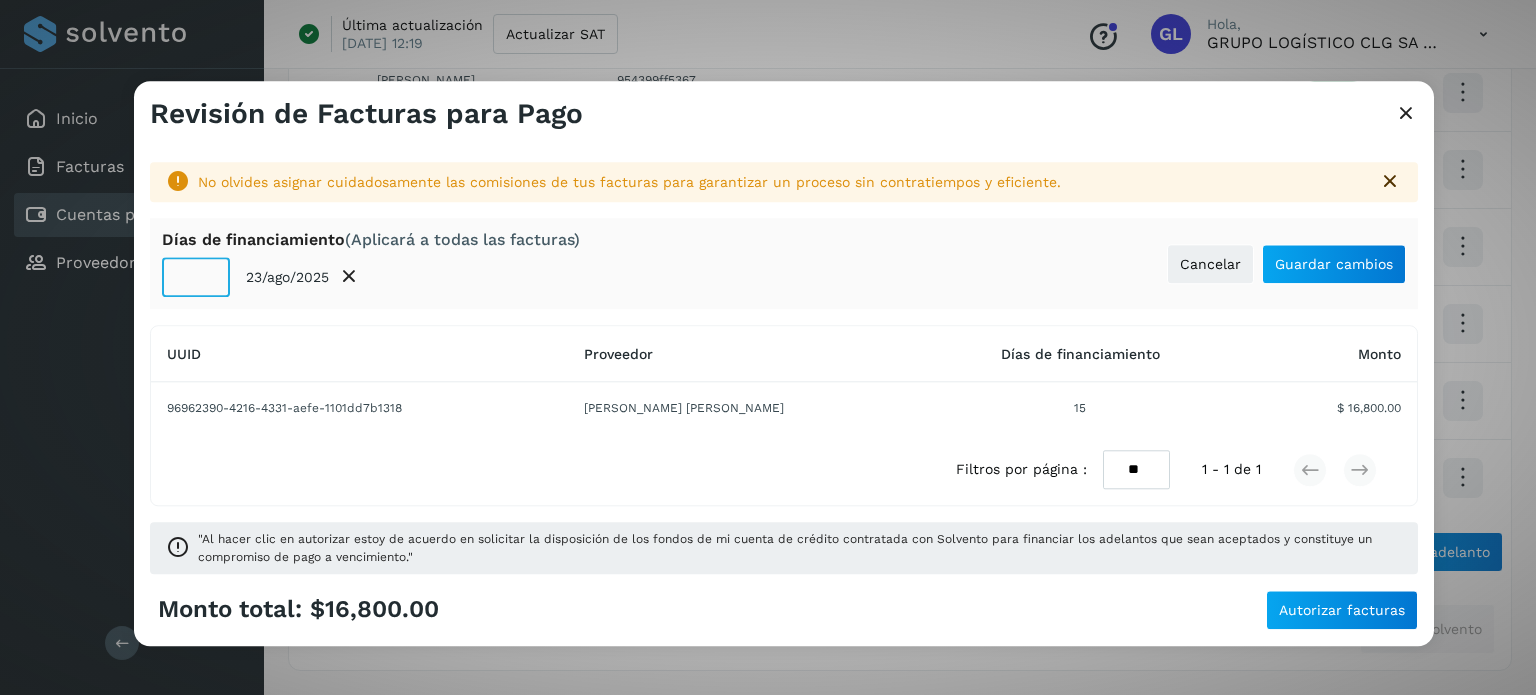 click on "**" 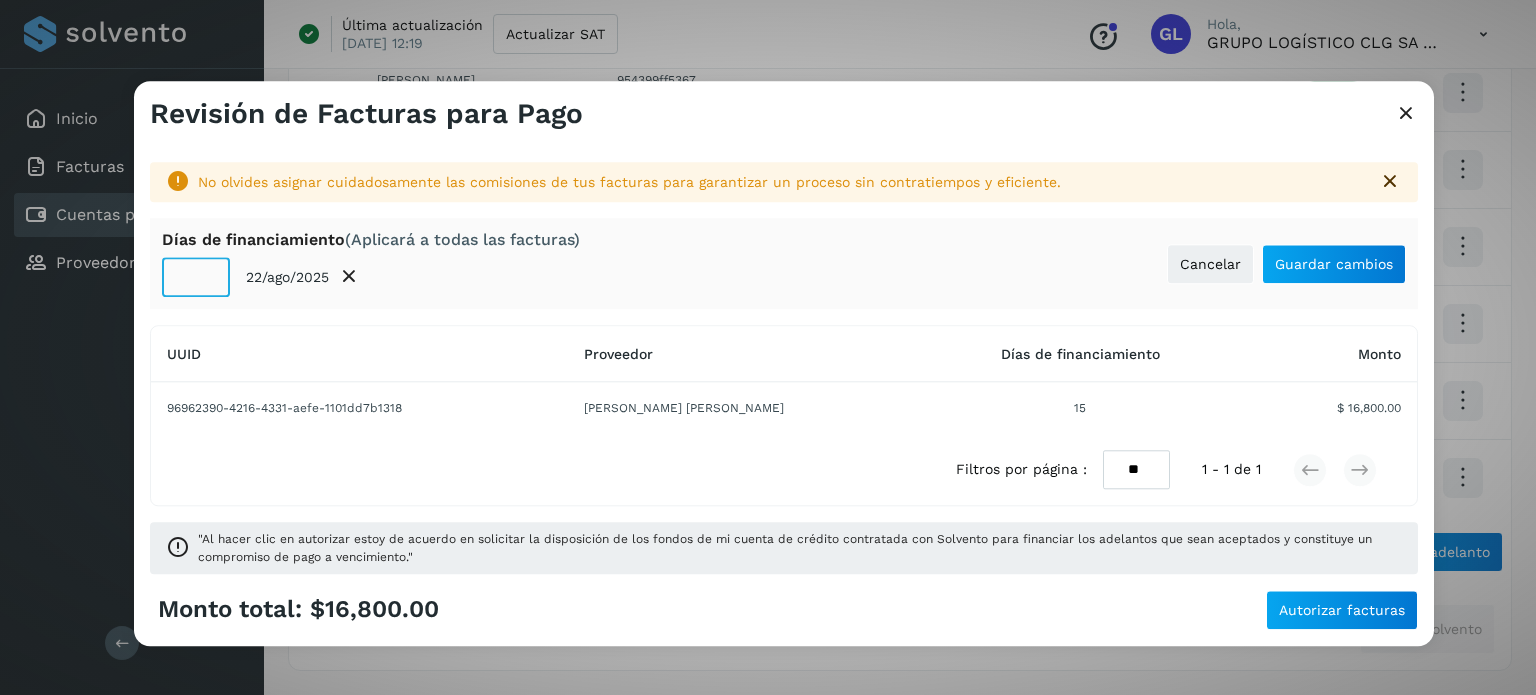 click on "**" 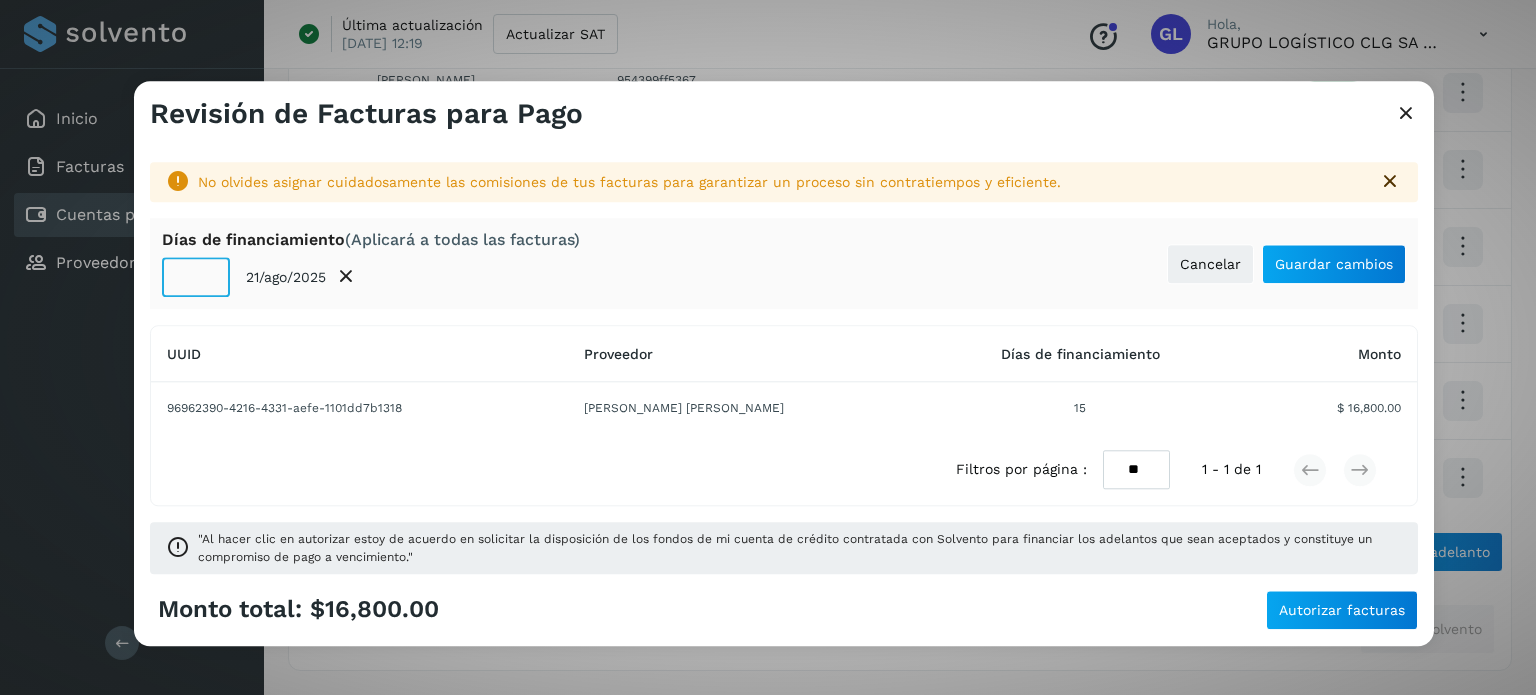click on "**" 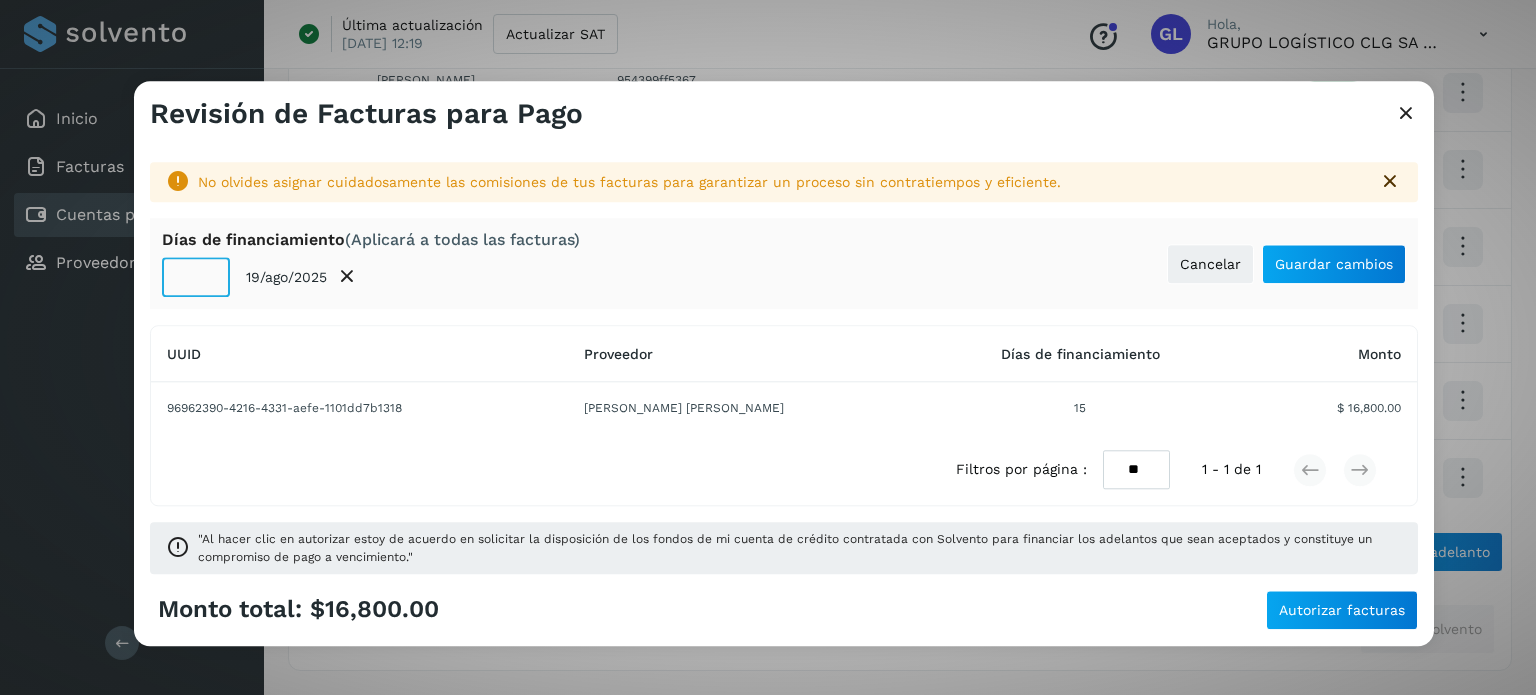 click on "**" 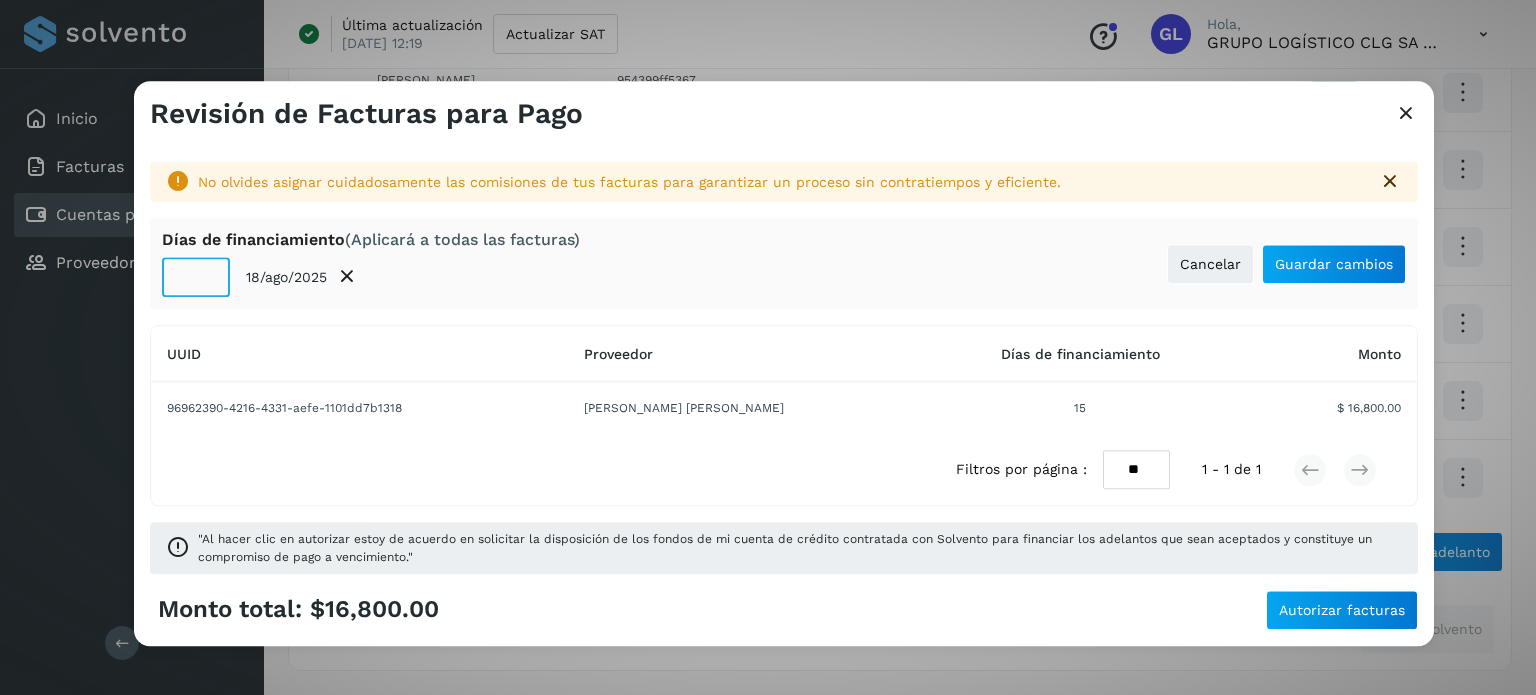 click on "**" 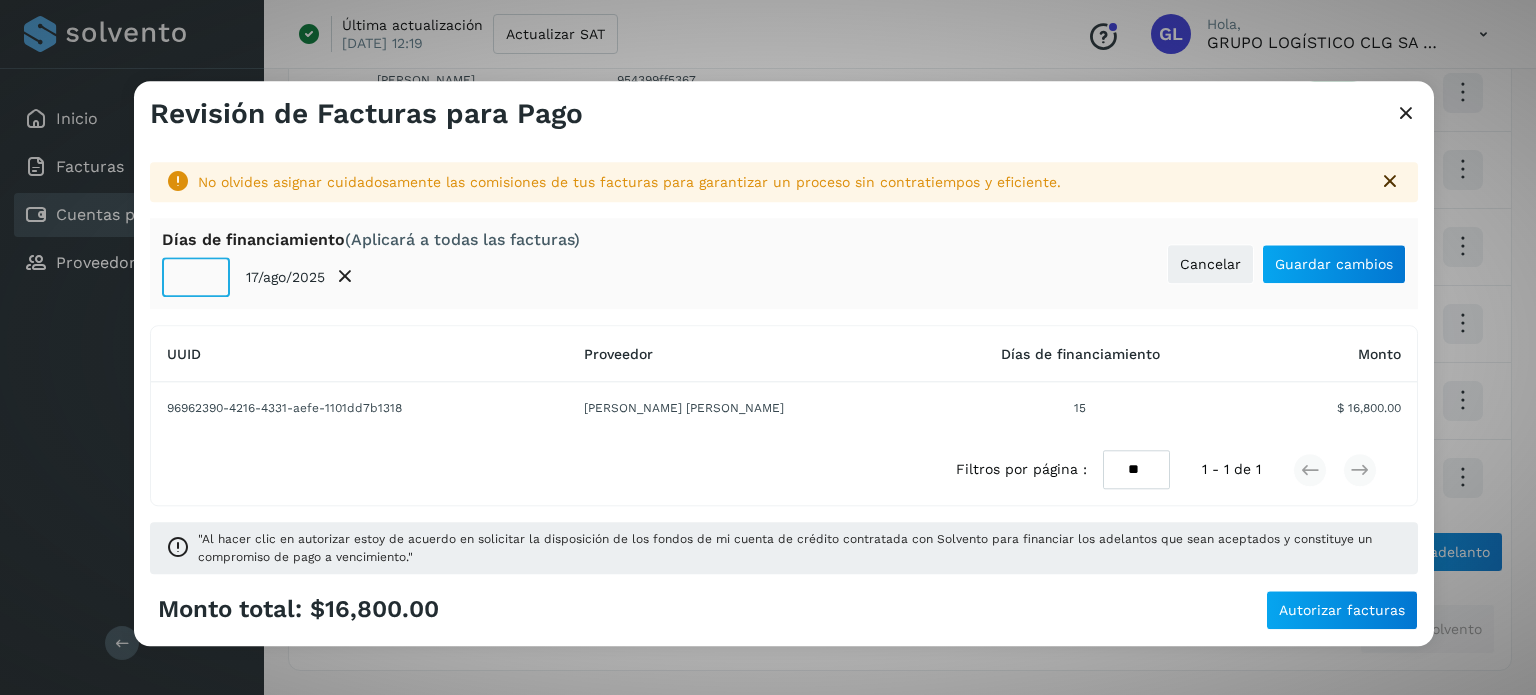 click on "**" 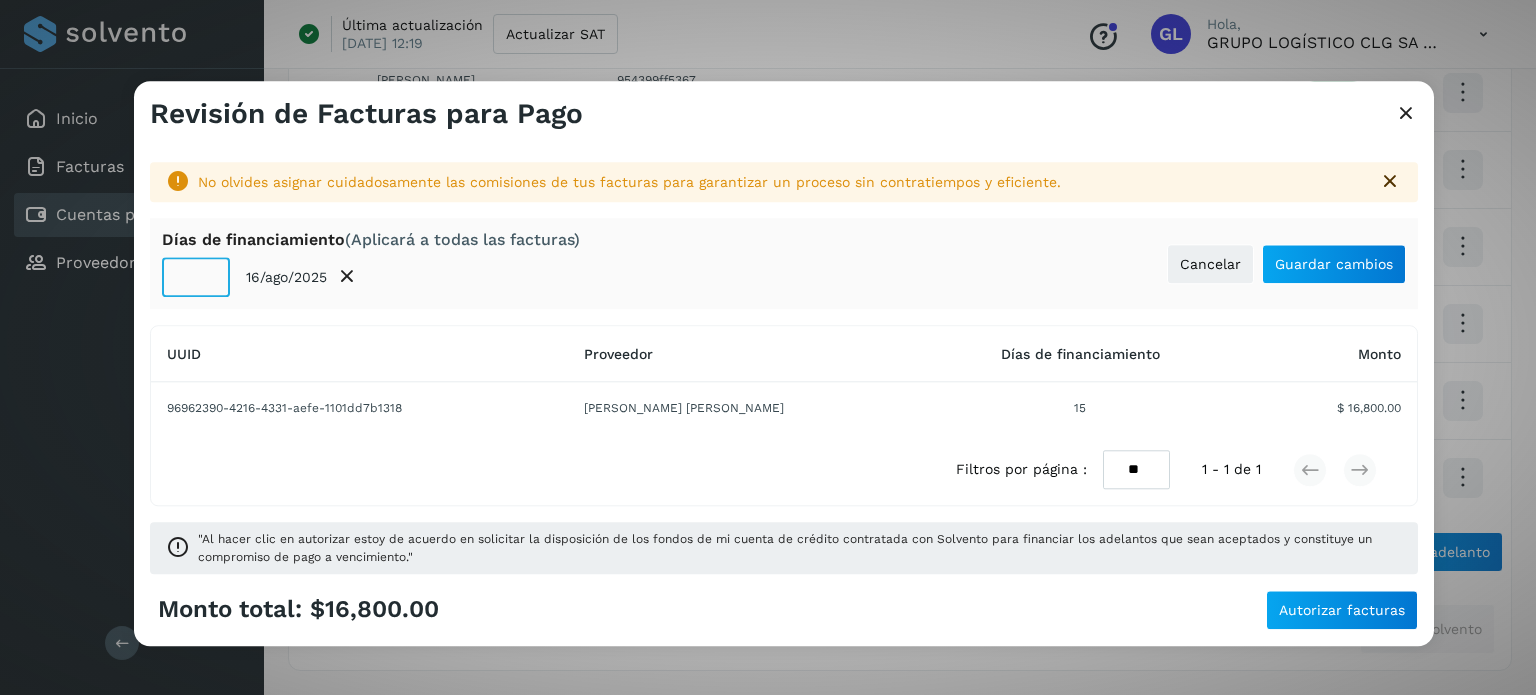click on "**" 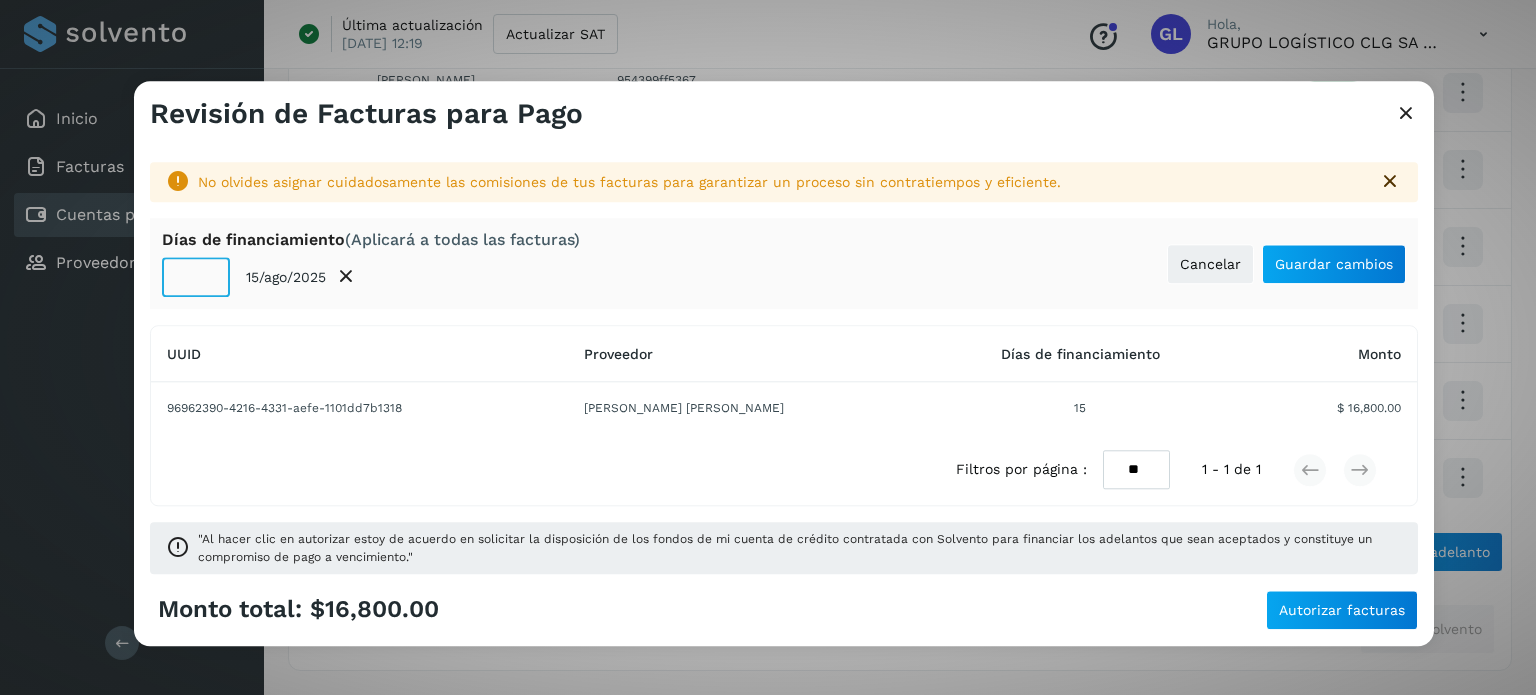 click on "**" 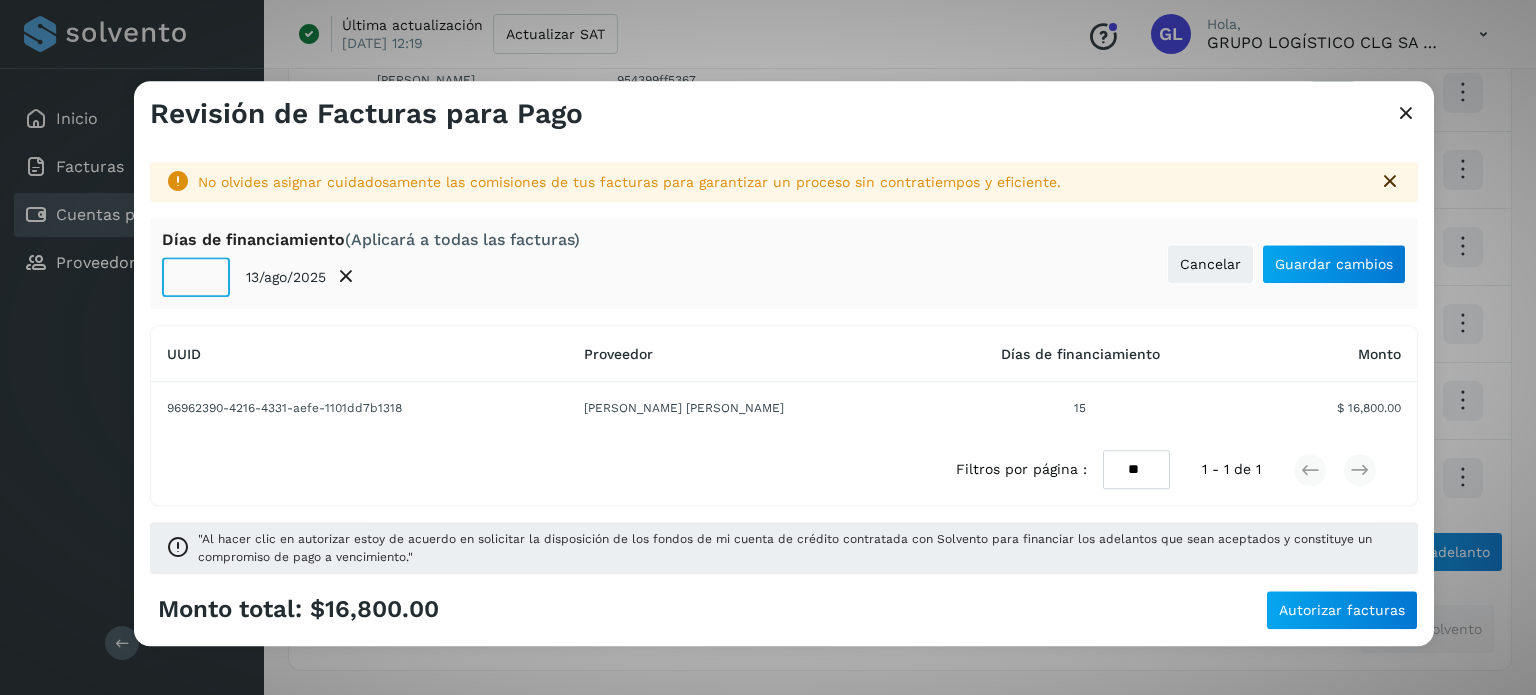 click on "**" 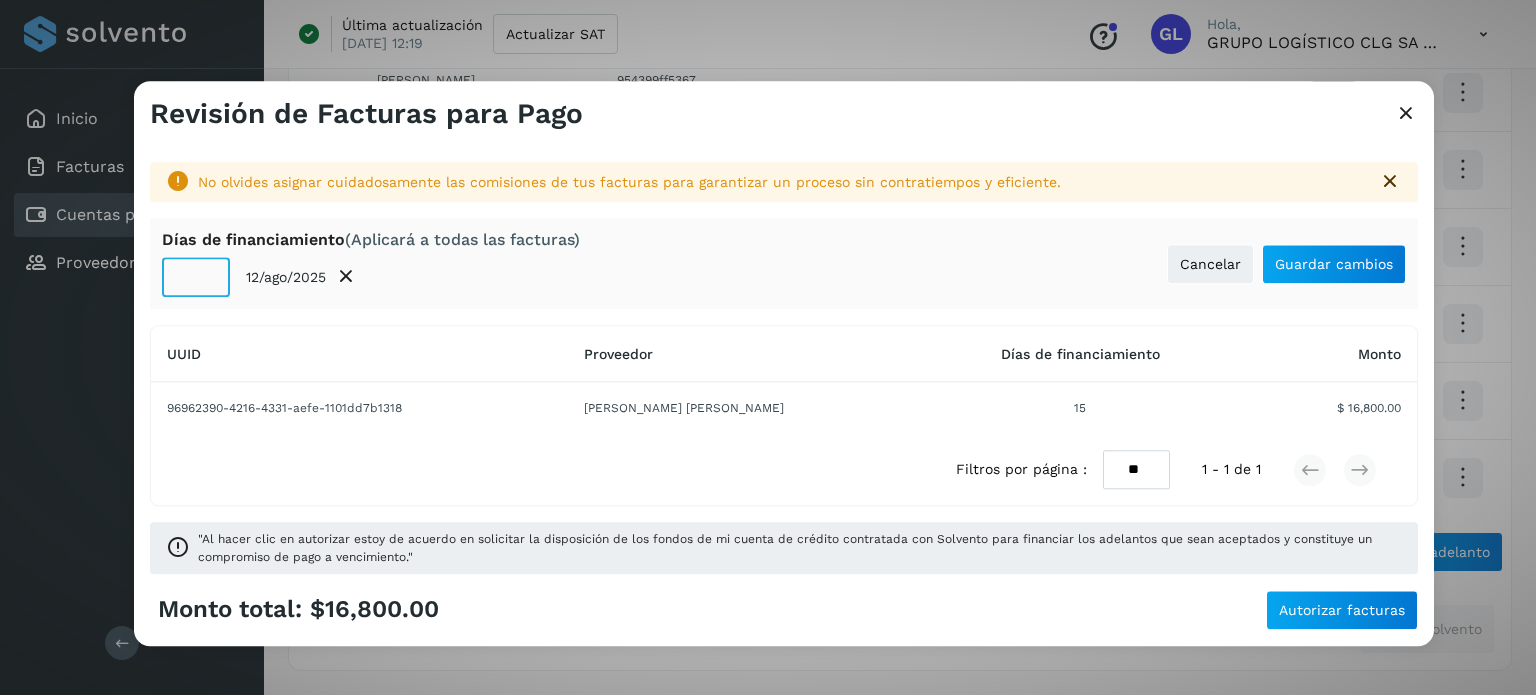 click on "**" 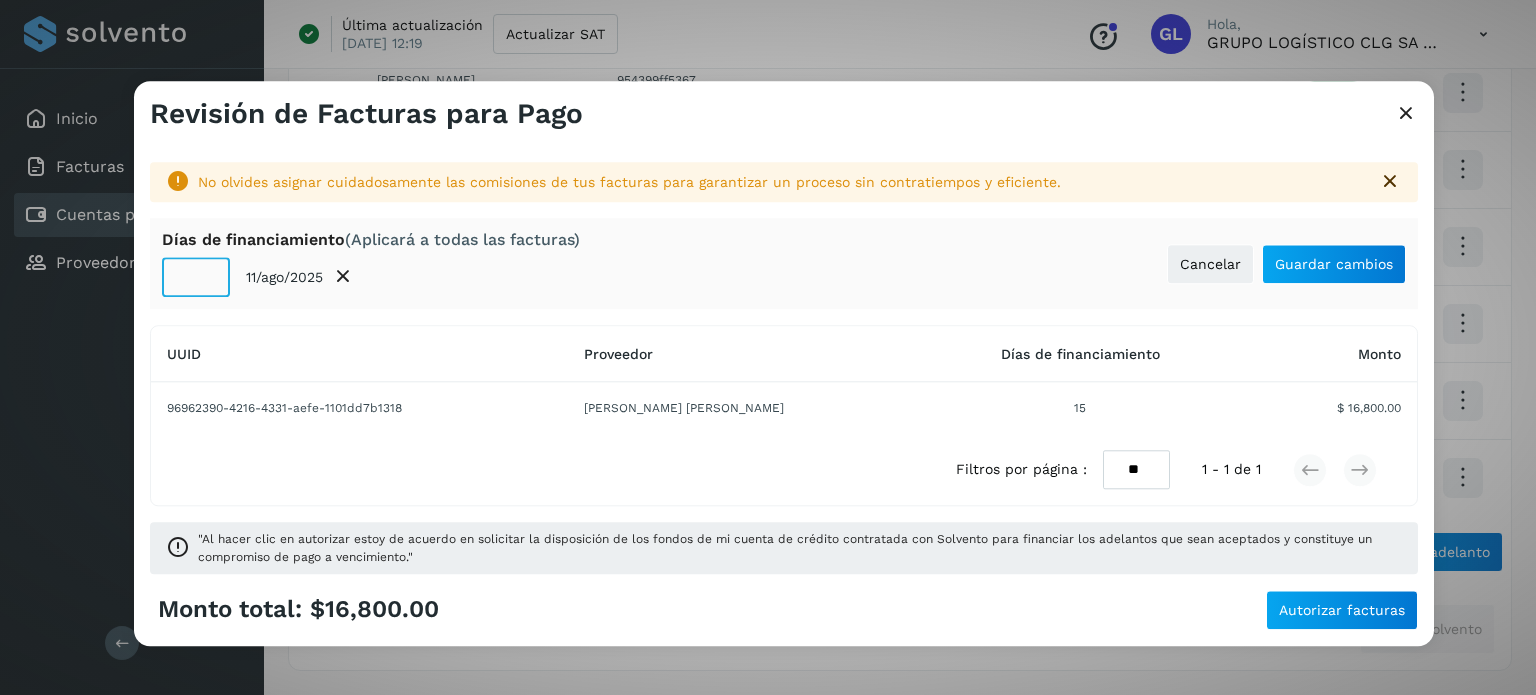 click on "**" 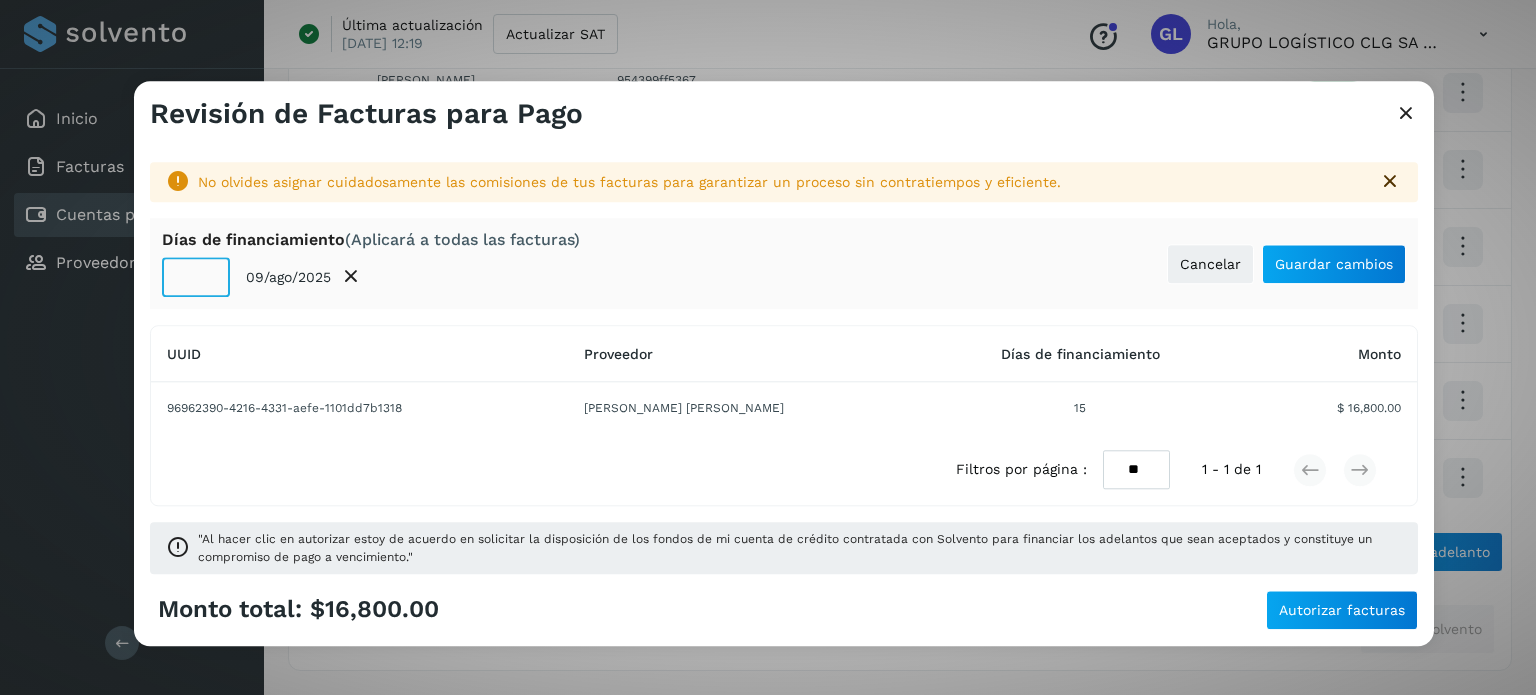 click on "**" 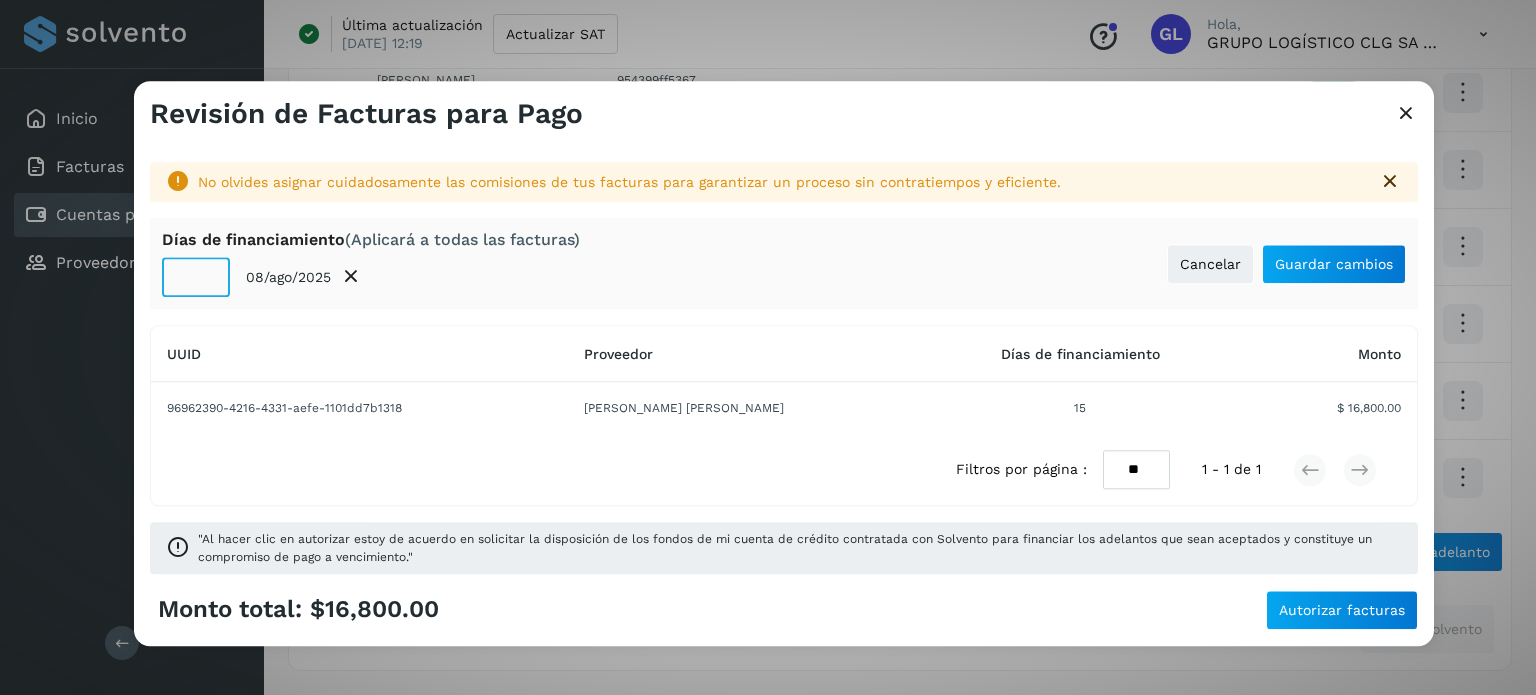 type on "**" 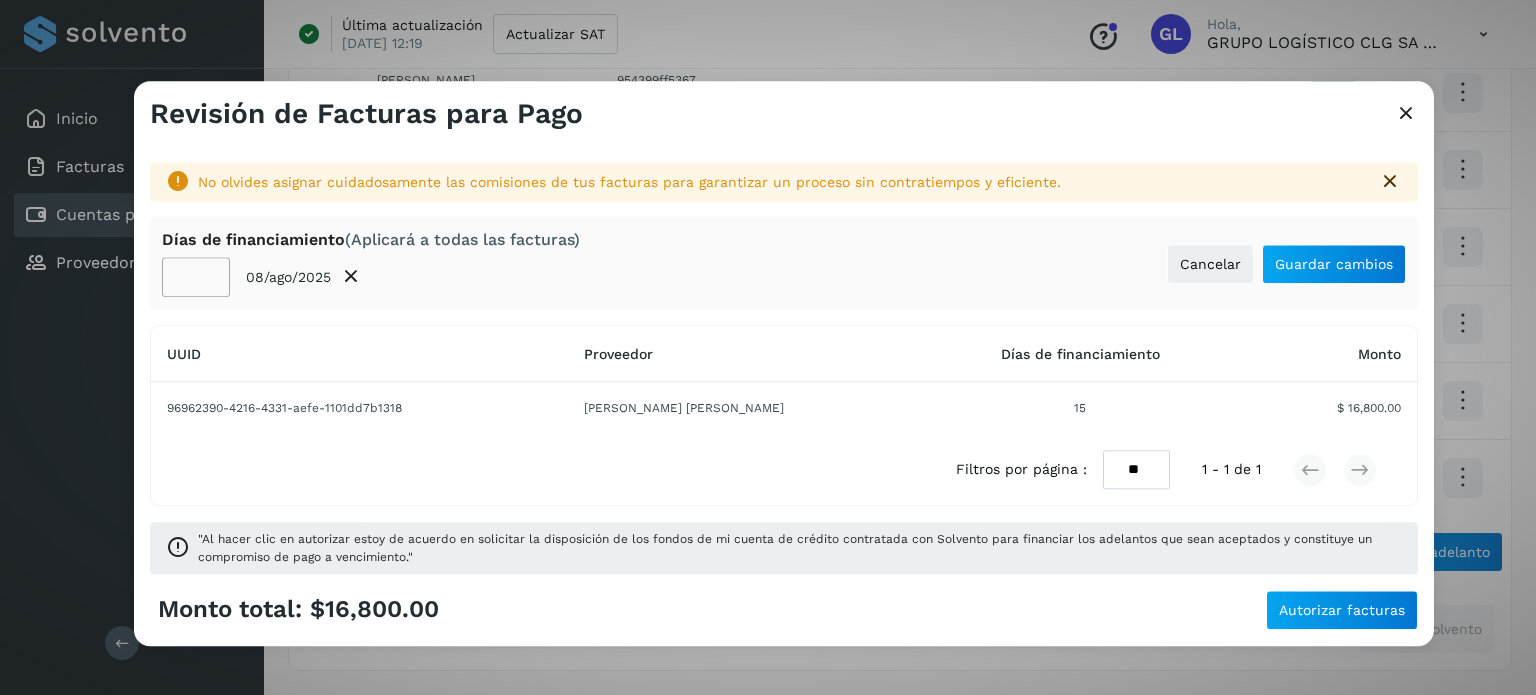 click on "[PERSON_NAME] de financiamiento  (Aplicará a todas las facturas) ** 08/ago/2025 Cancelar Guardar cambios" at bounding box center [784, 263] 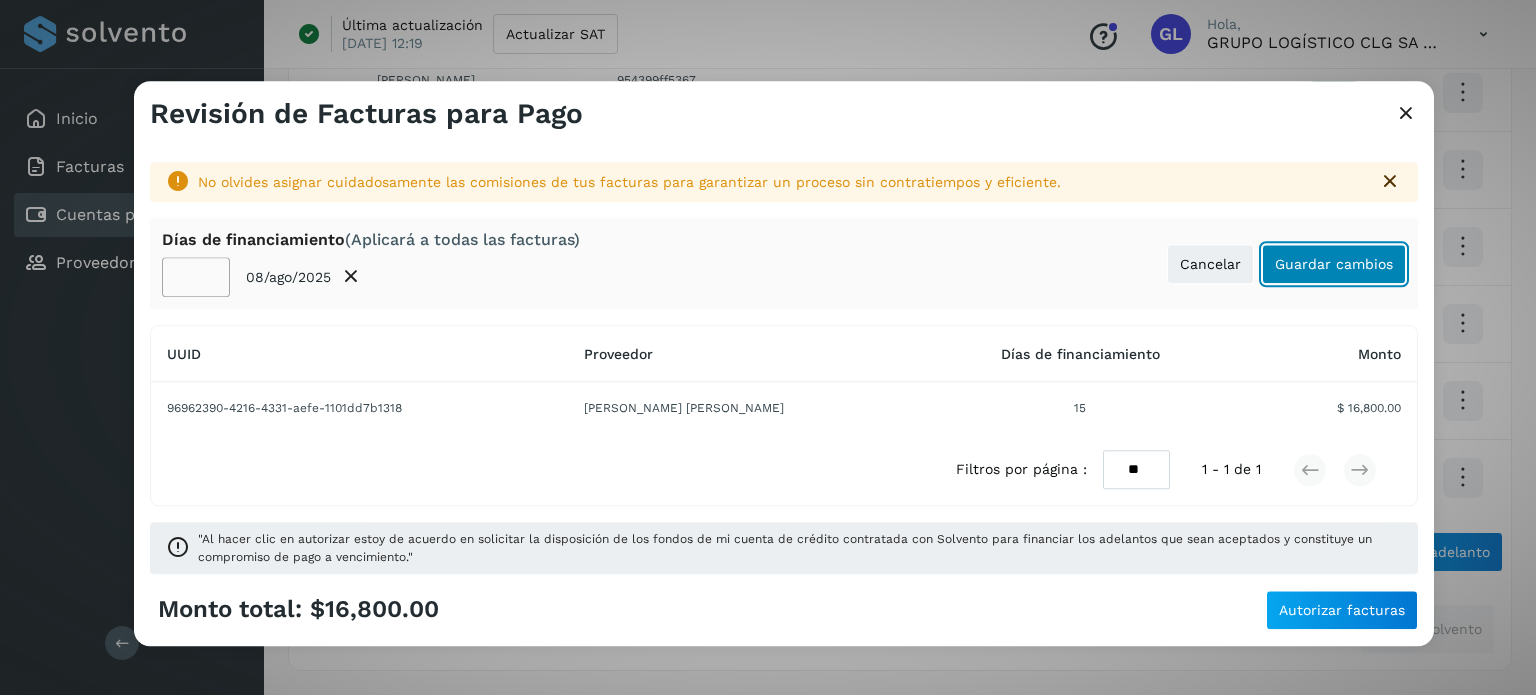 click on "Guardar cambios" 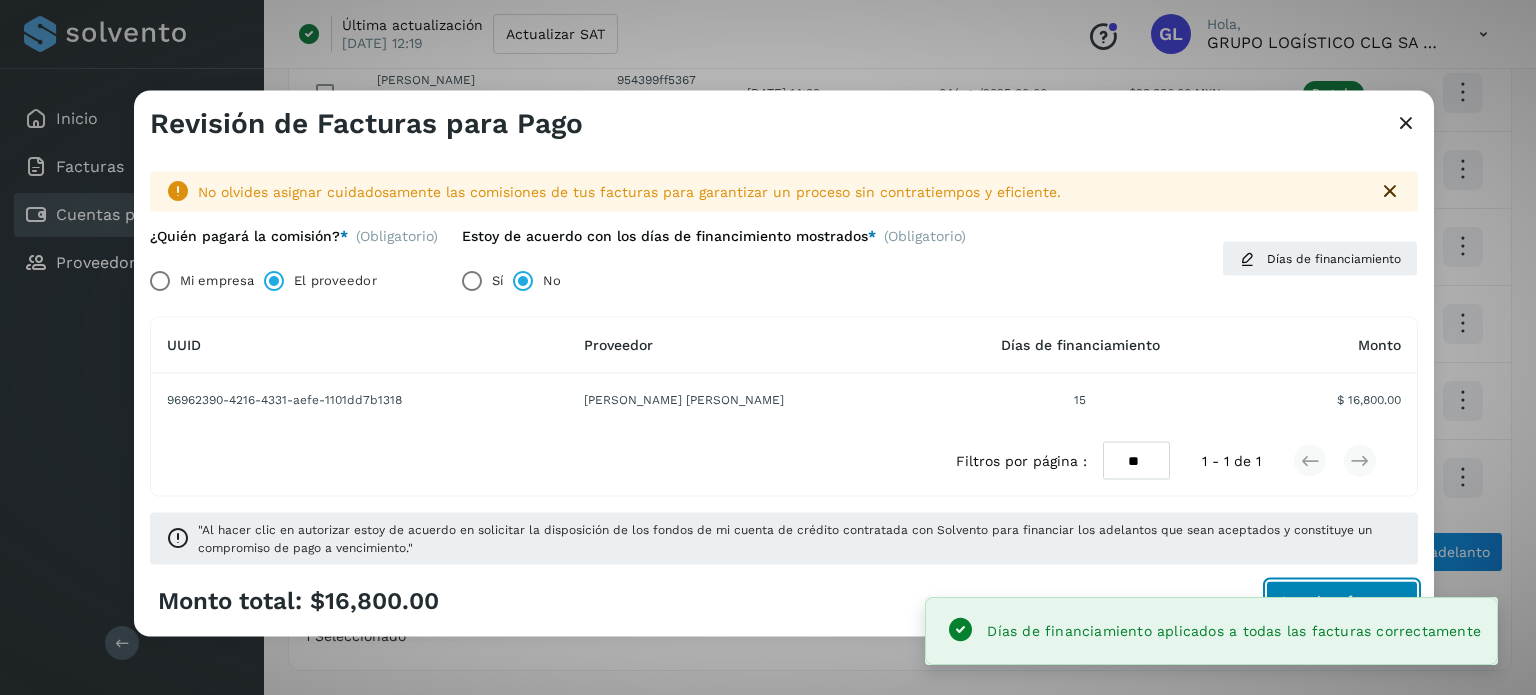 click on "Autorizar facturas" at bounding box center (1342, 601) 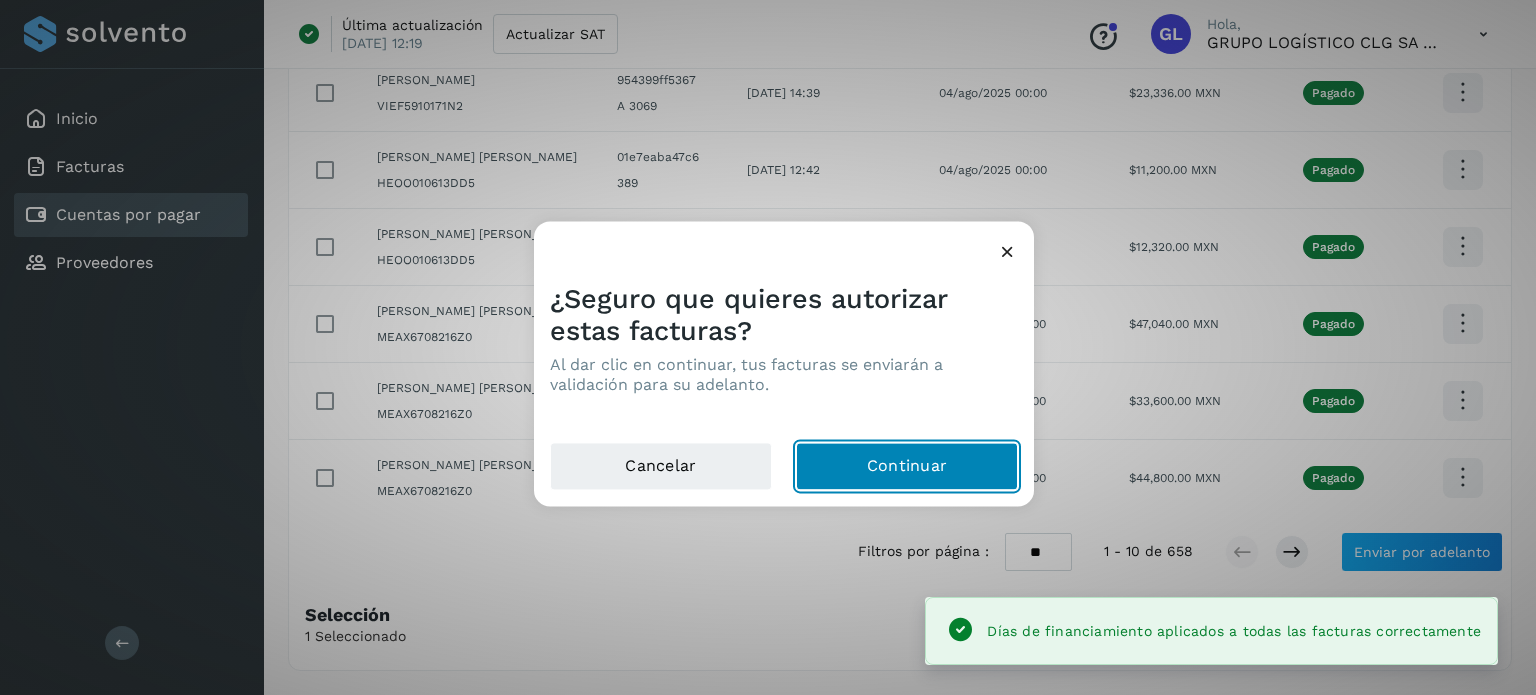click on "Continuar" 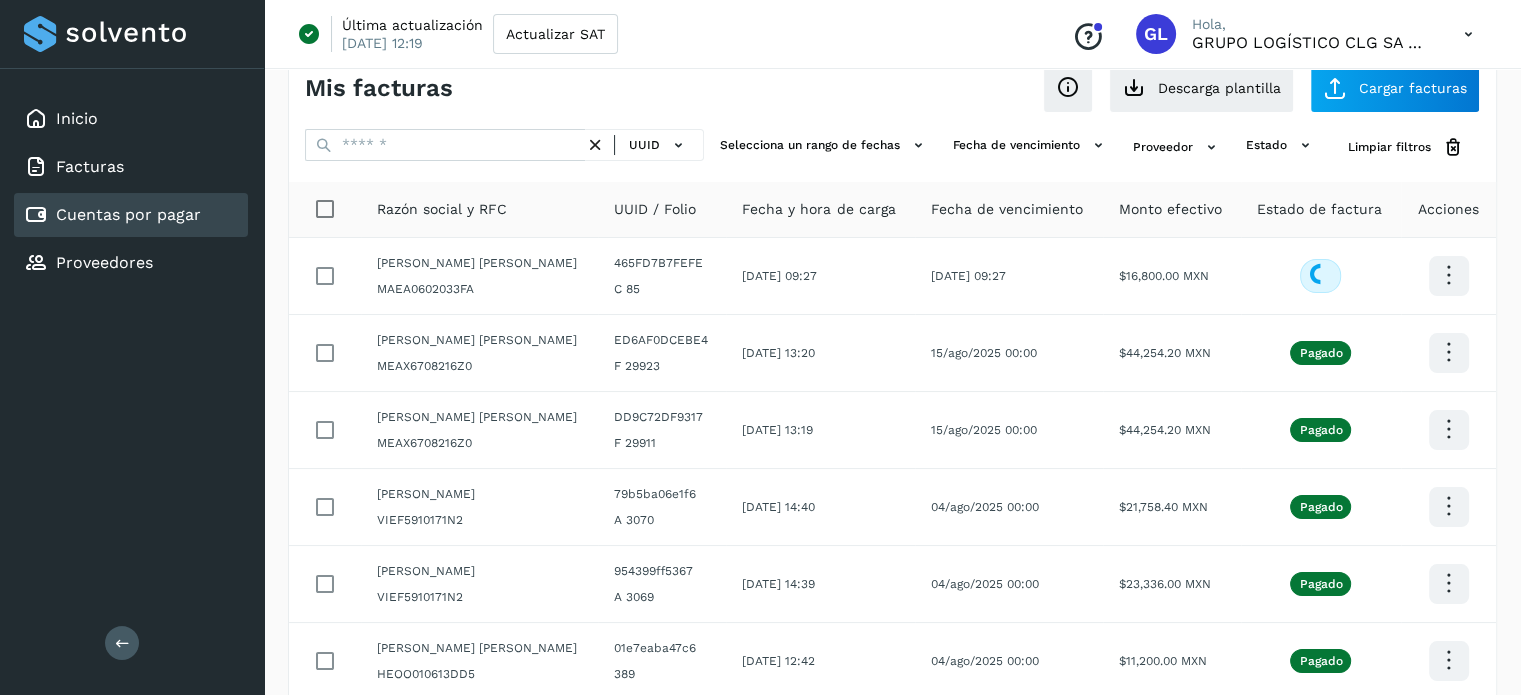 scroll, scrollTop: 40, scrollLeft: 0, axis: vertical 